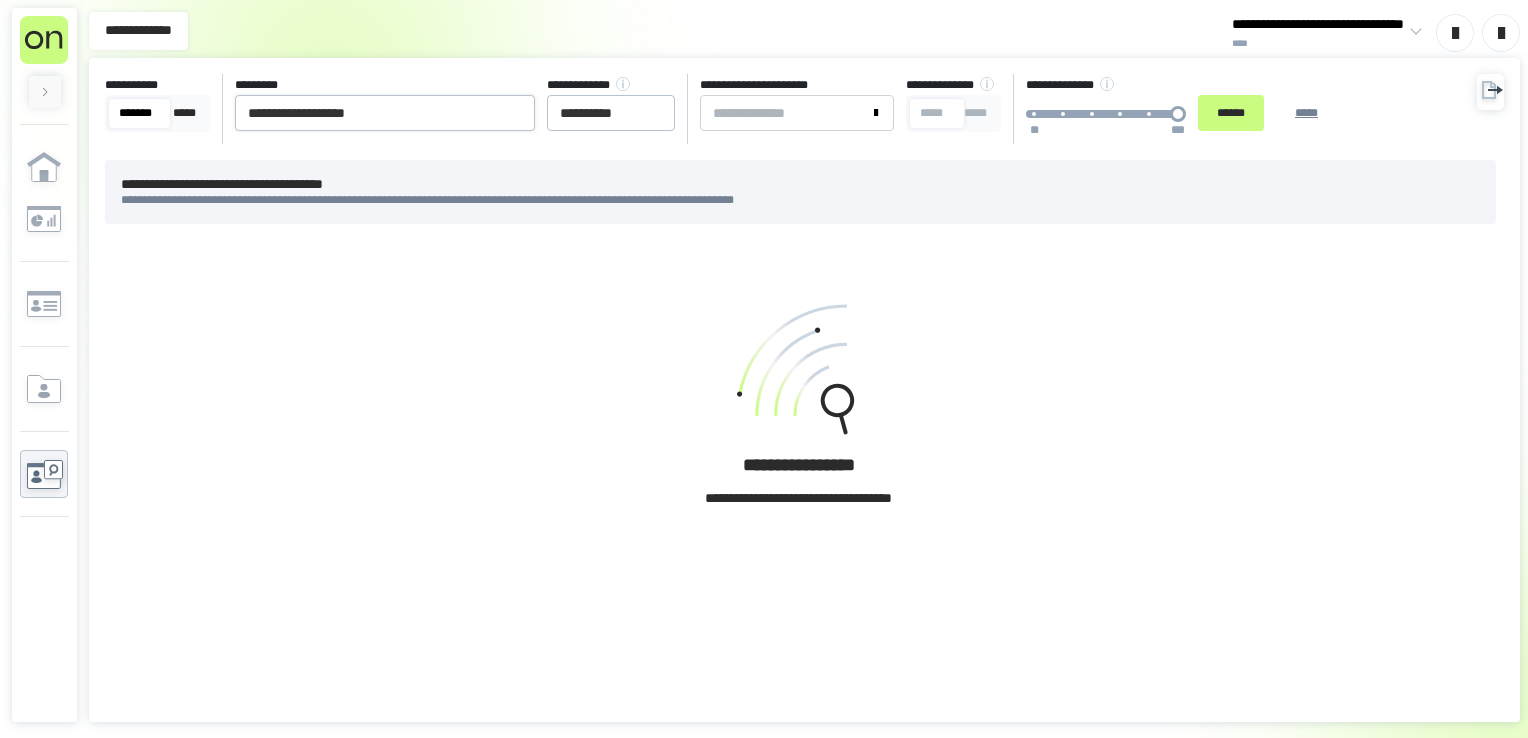click on "**********" at bounding box center (721, 109) 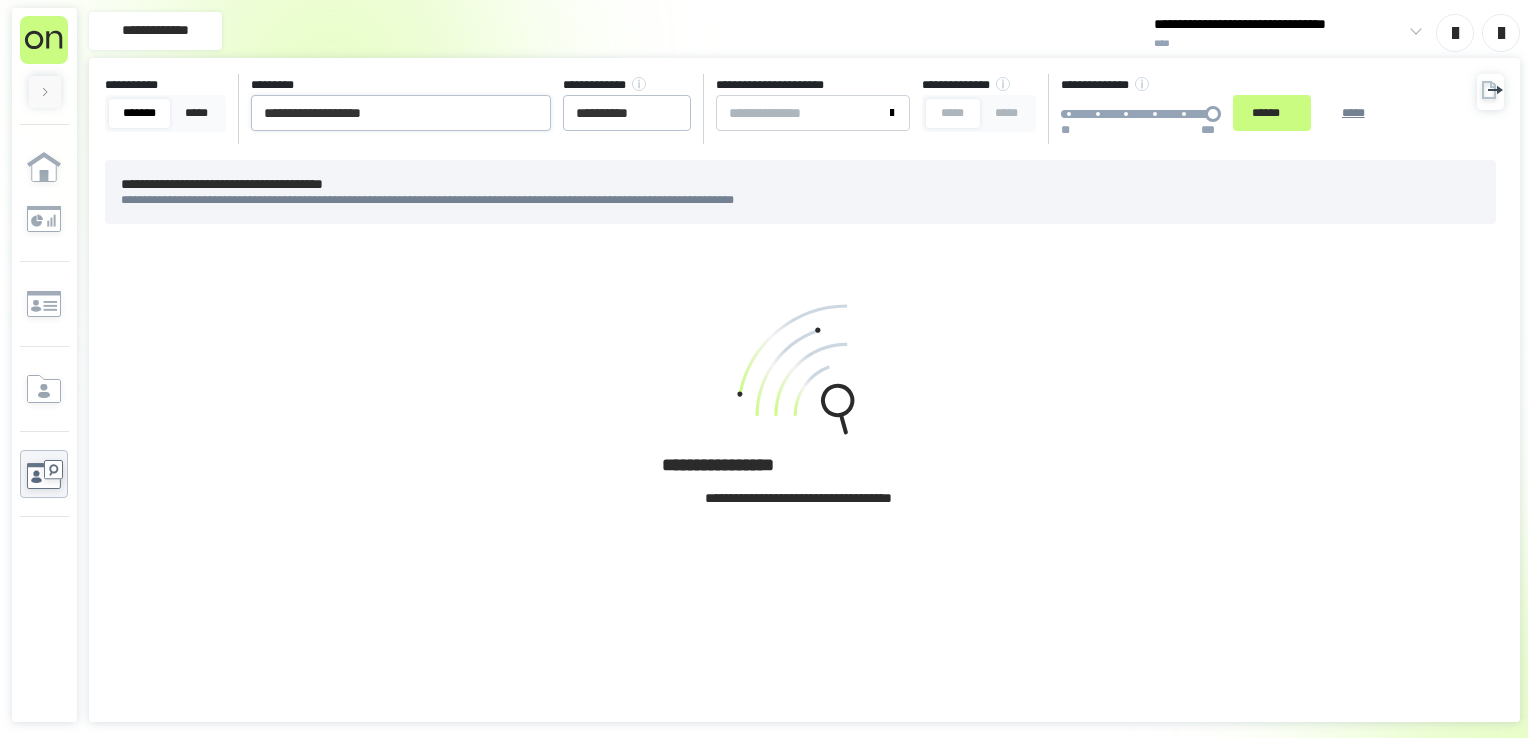scroll, scrollTop: 0, scrollLeft: 0, axis: both 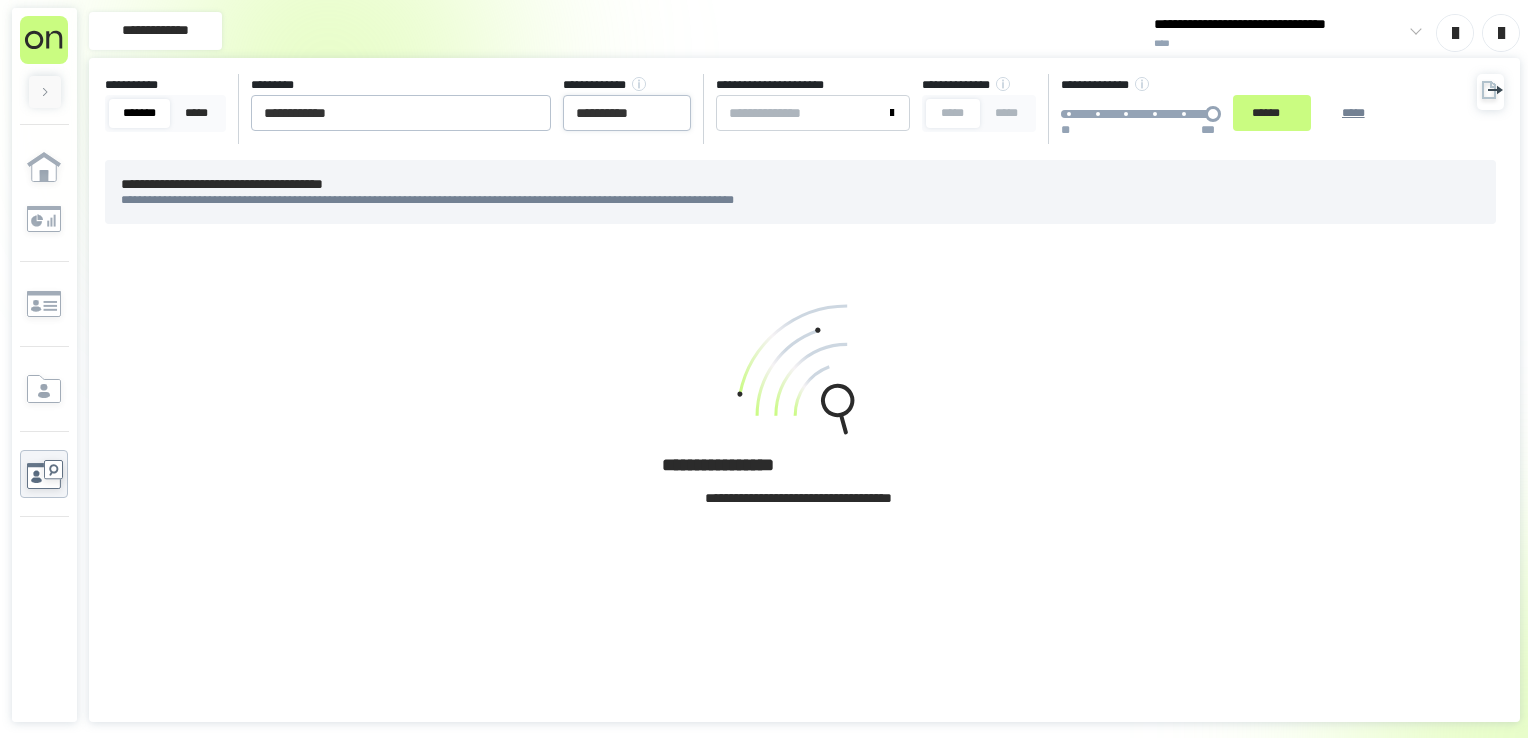 type on "**********" 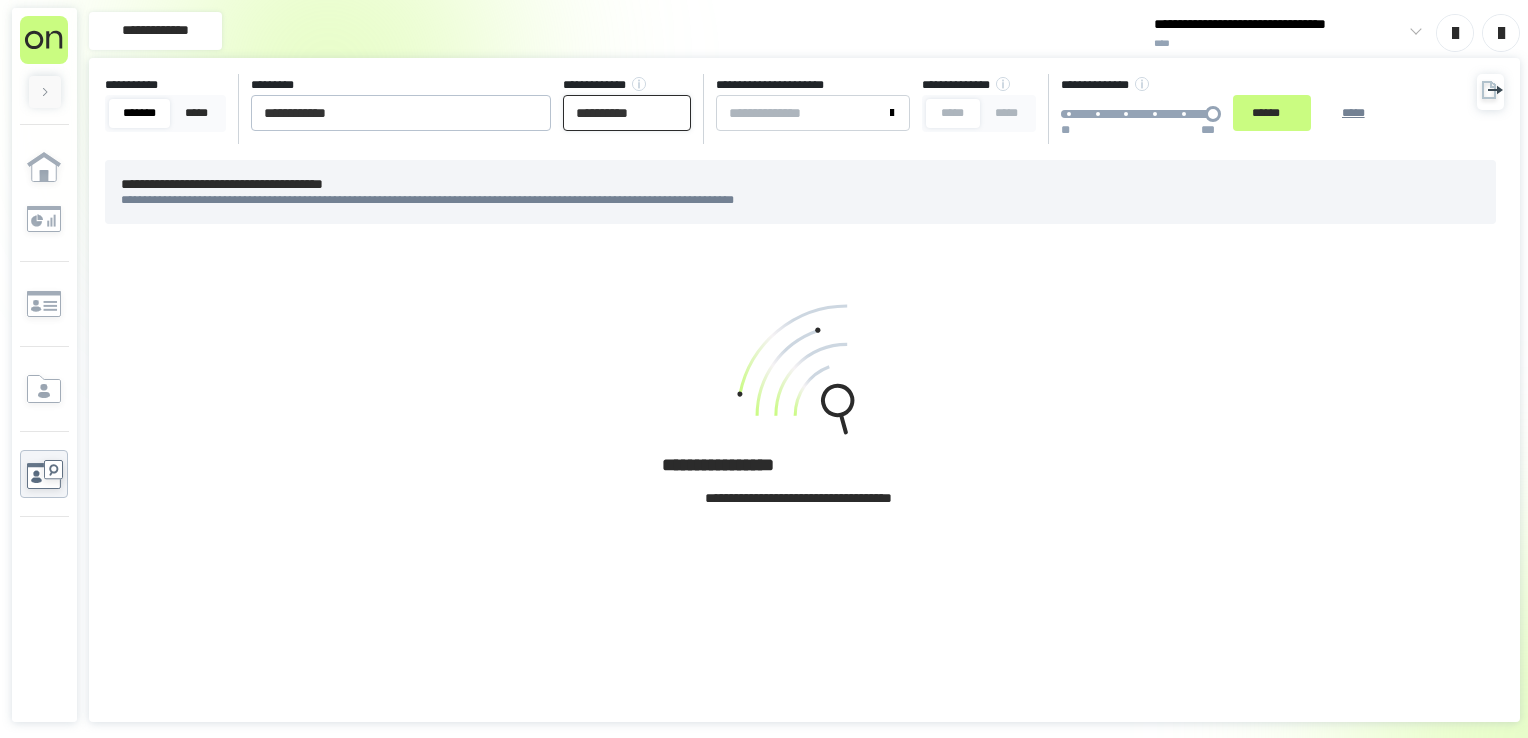 click on "**********" at bounding box center [627, 113] 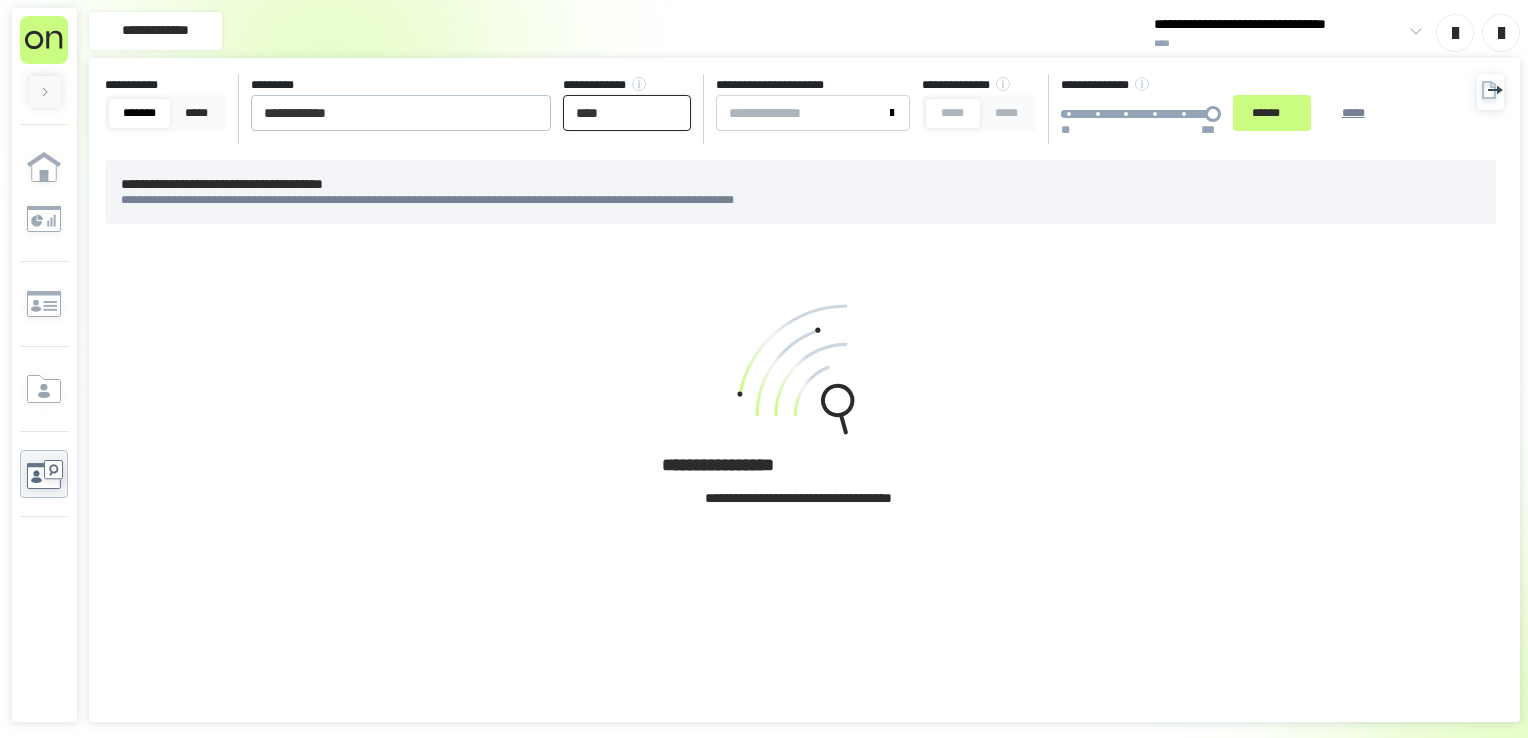 click on "****" at bounding box center [627, 113] 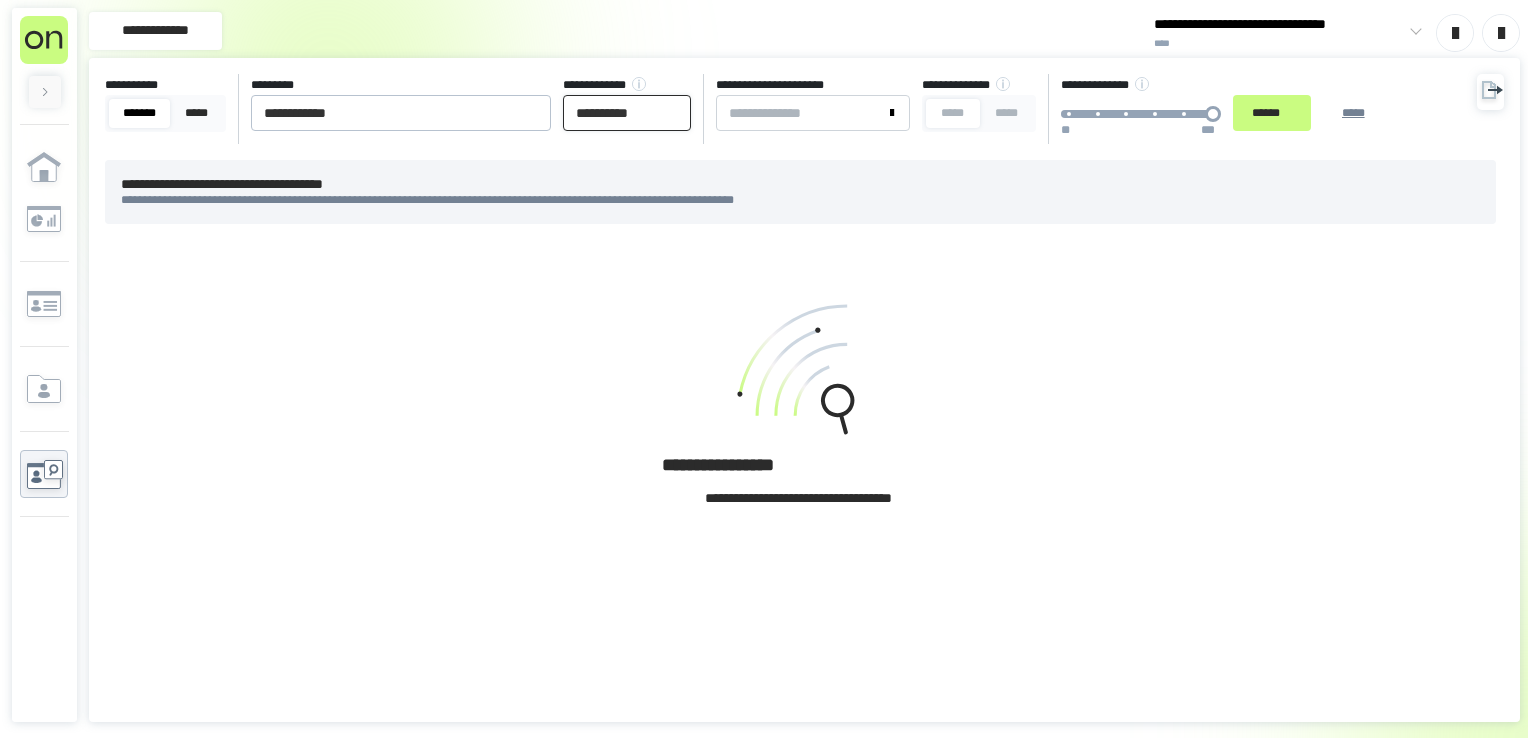 type on "**********" 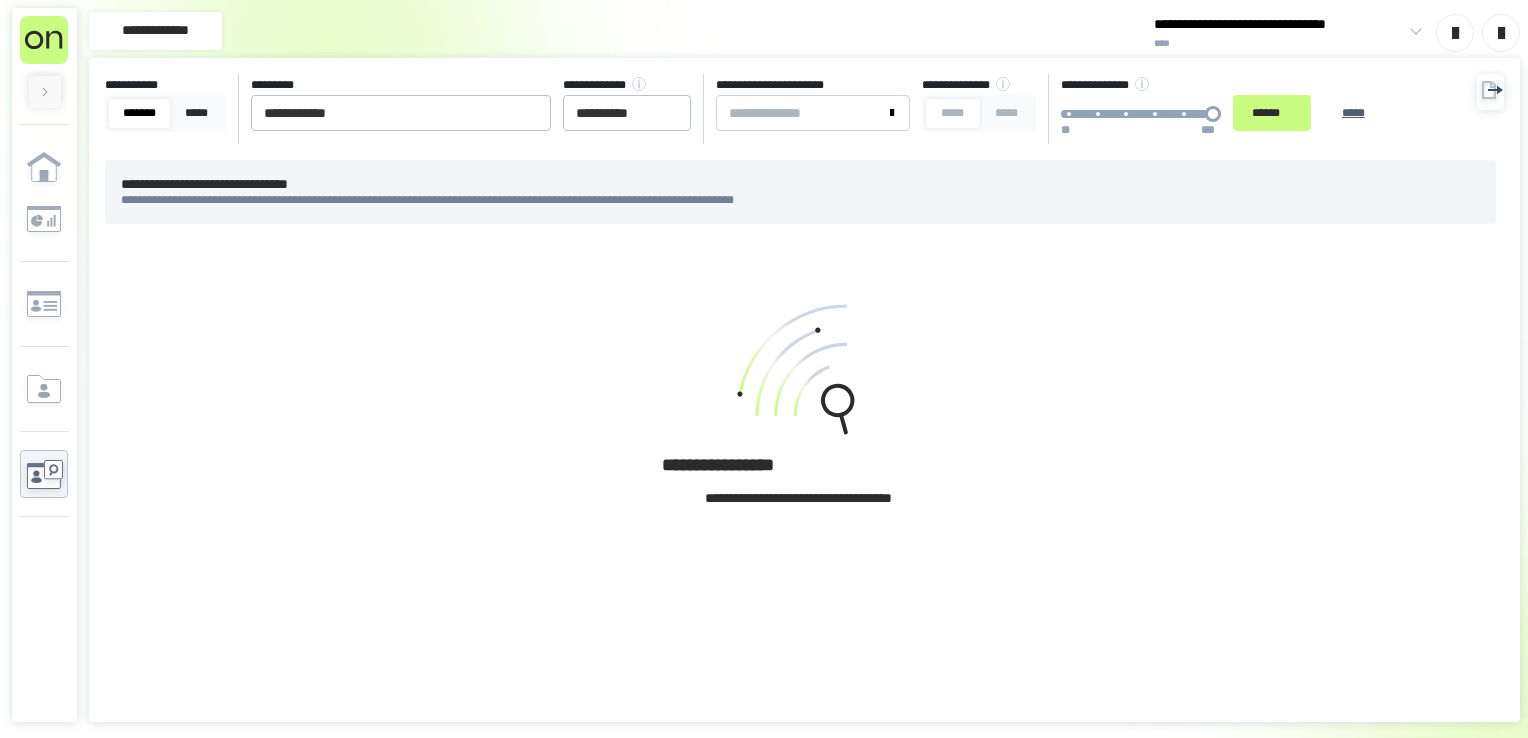 drag, startPoint x: 1316, startPoint y: 121, endPoint x: 1403, endPoint y: 110, distance: 87.69264 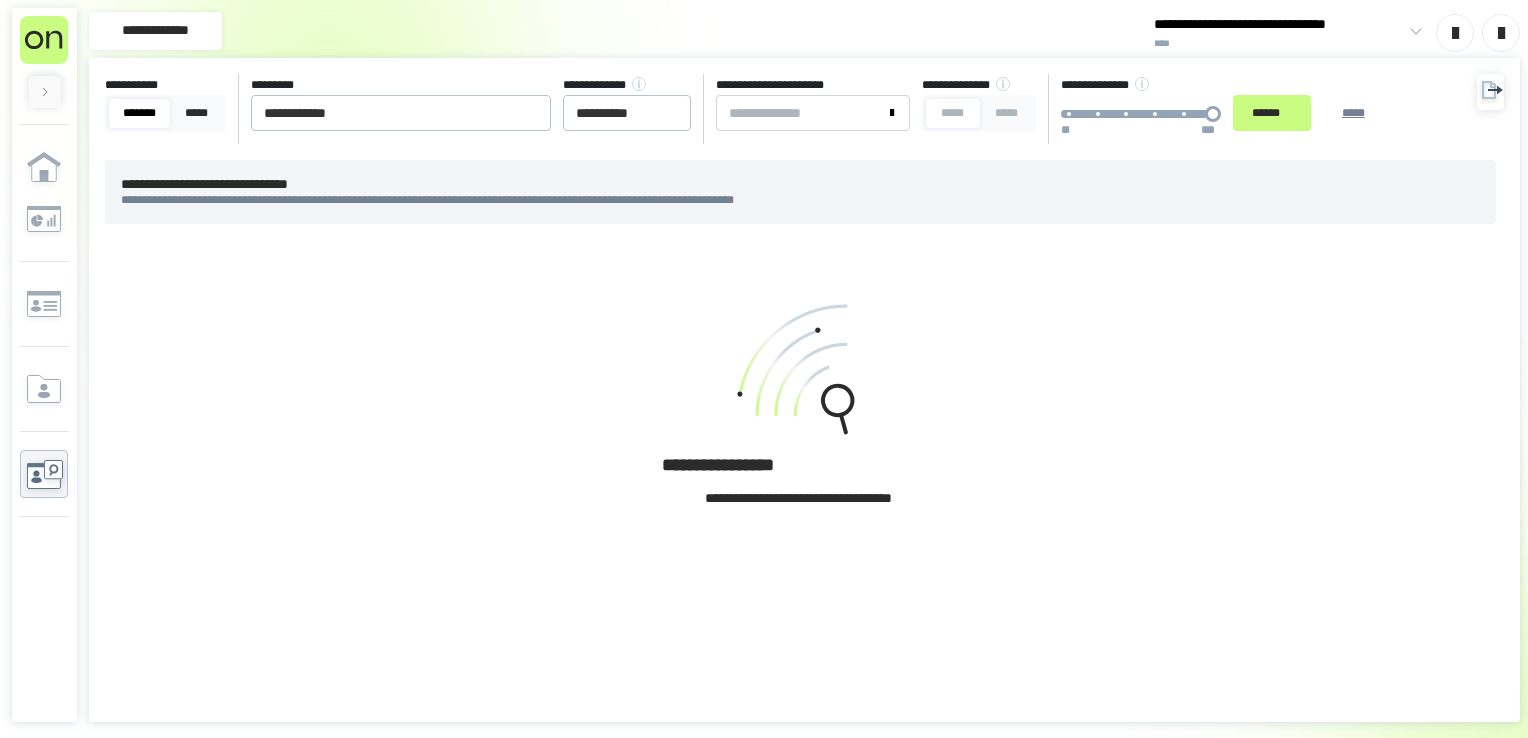 click 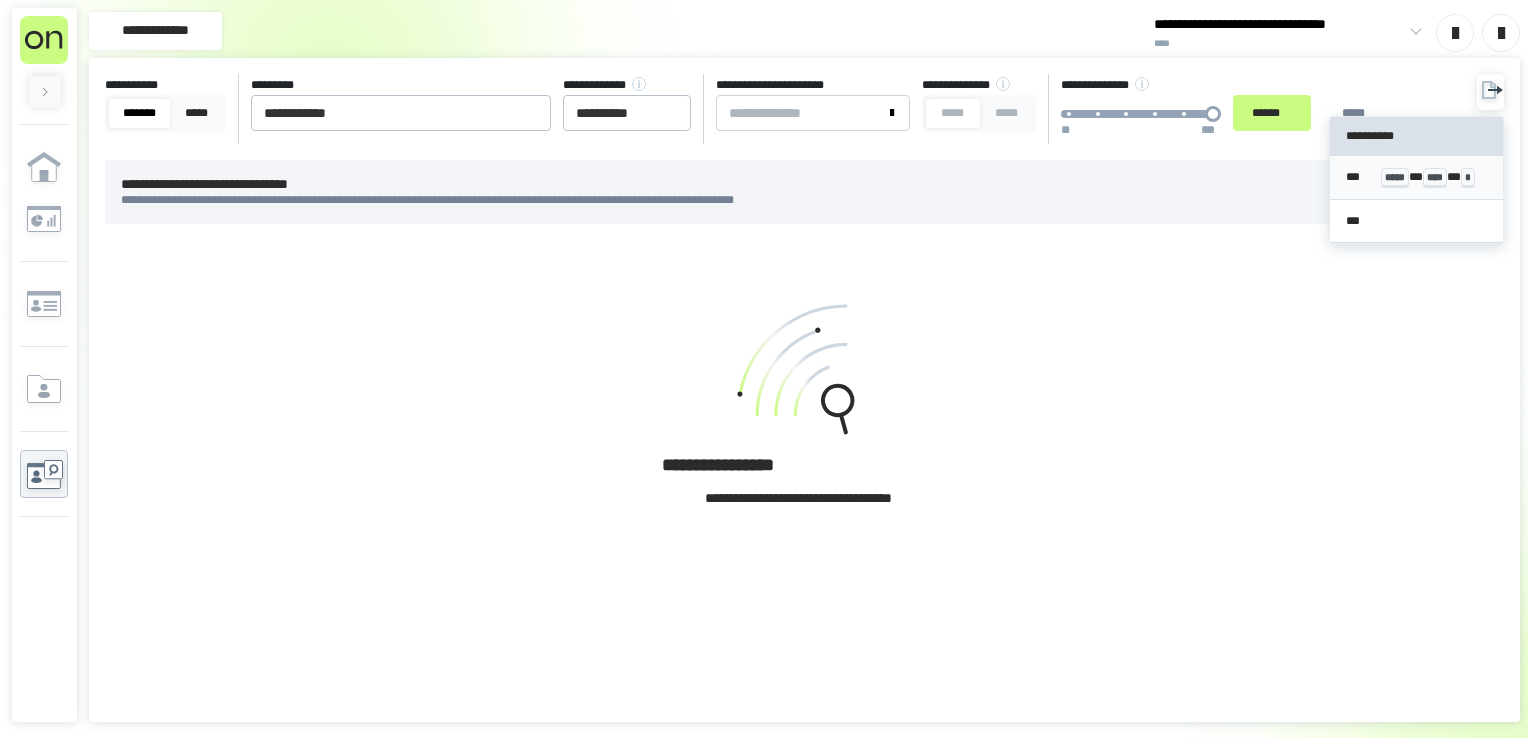 click on "*** ***** * **** *   *" at bounding box center [1417, 178] 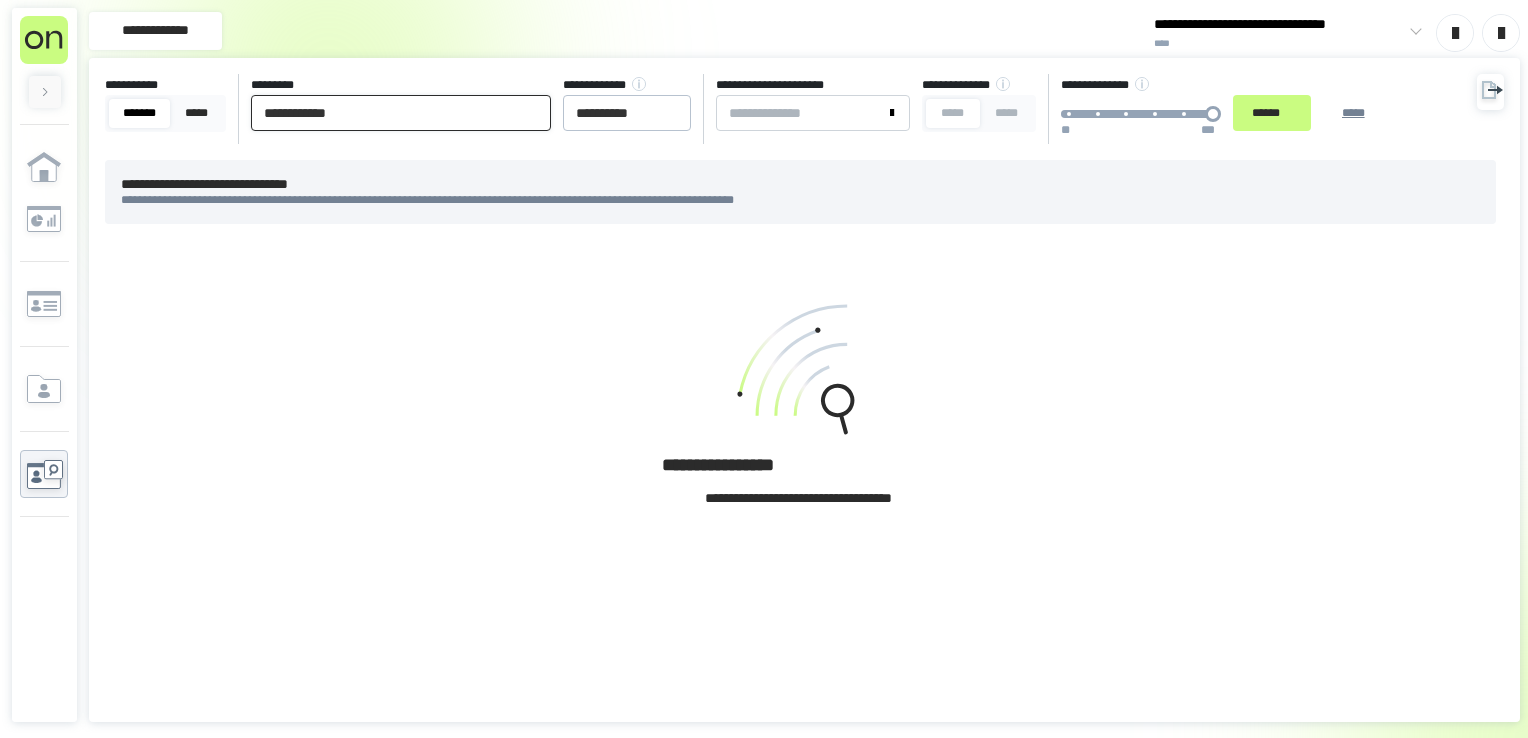 drag, startPoint x: 431, startPoint y: 106, endPoint x: 0, endPoint y: 43, distance: 435.58008 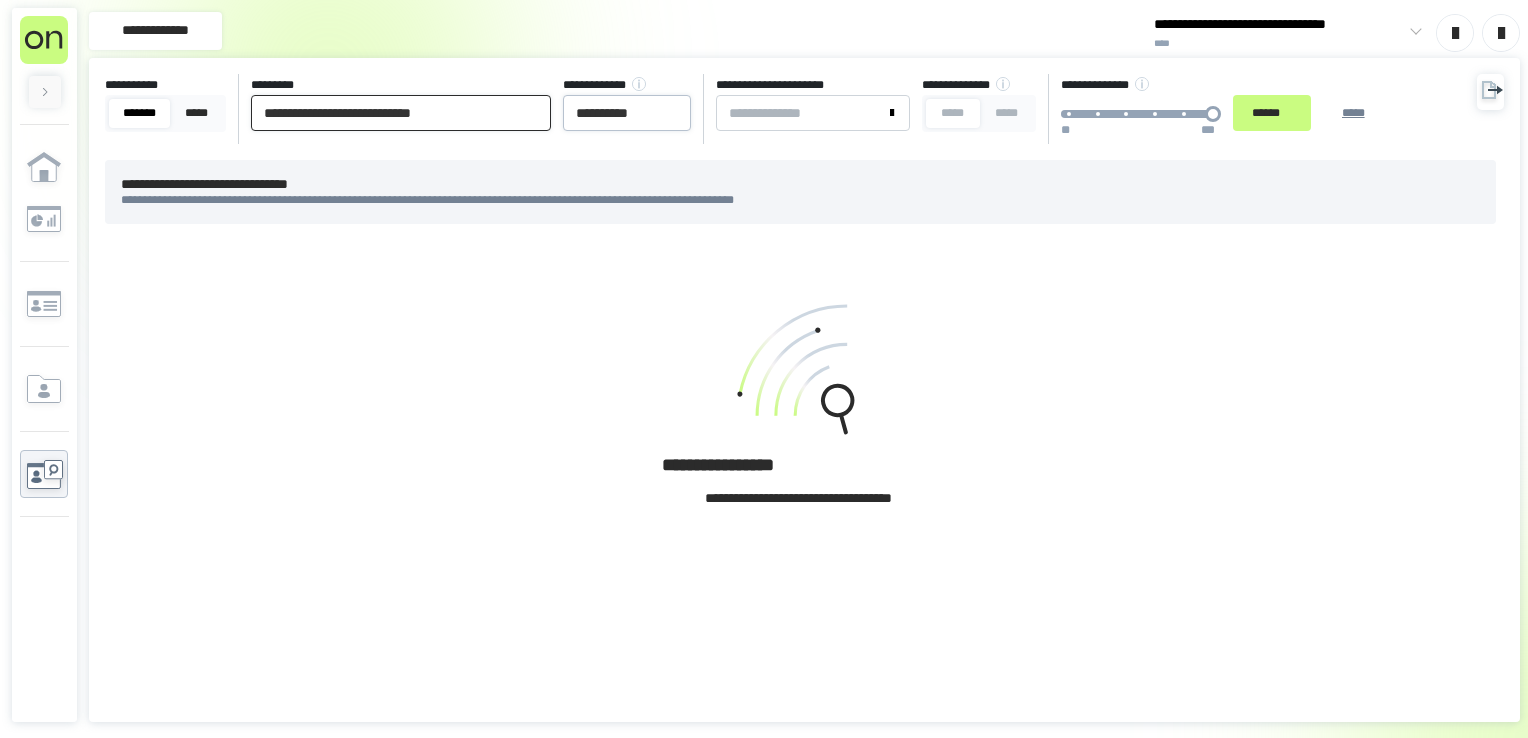 type on "**********" 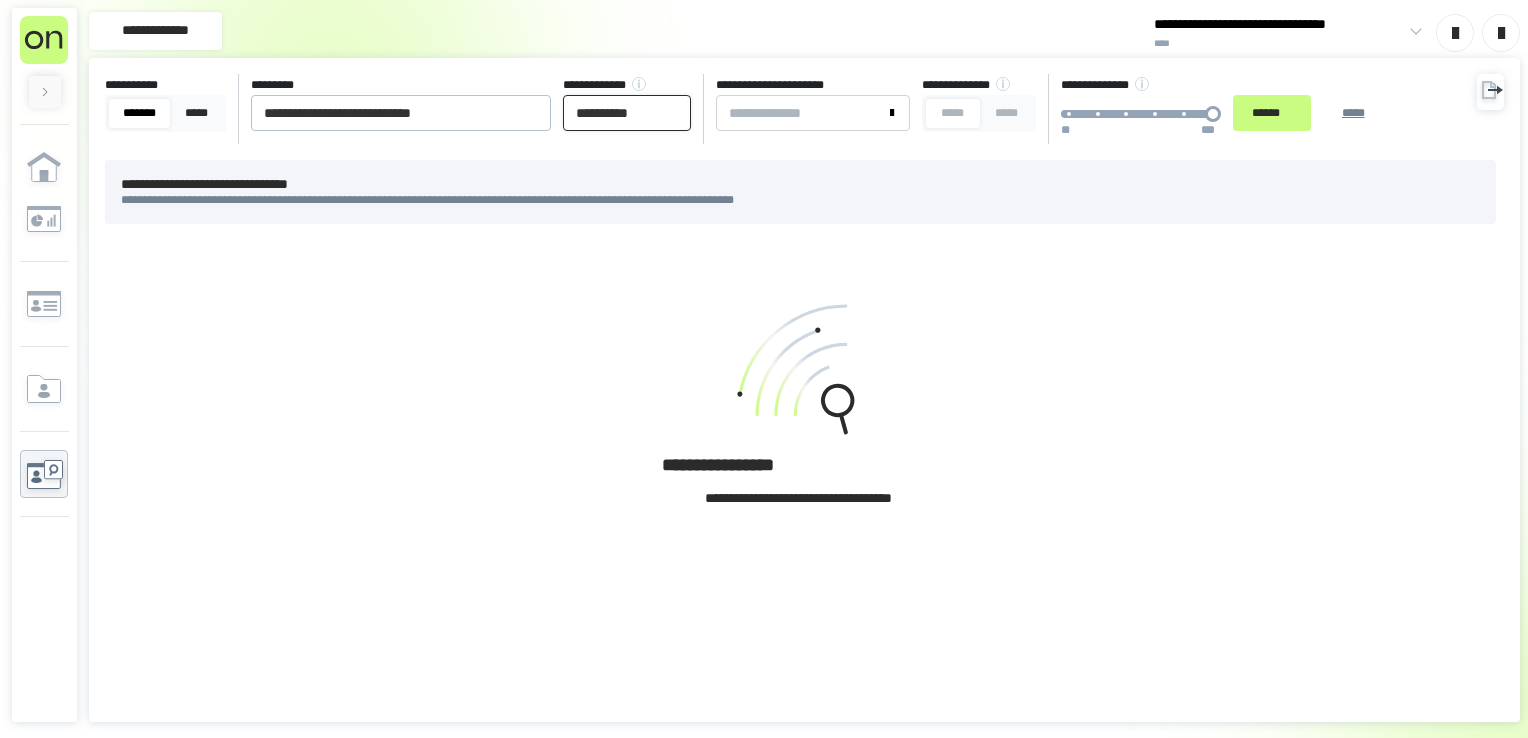 click on "**********" at bounding box center (627, 113) 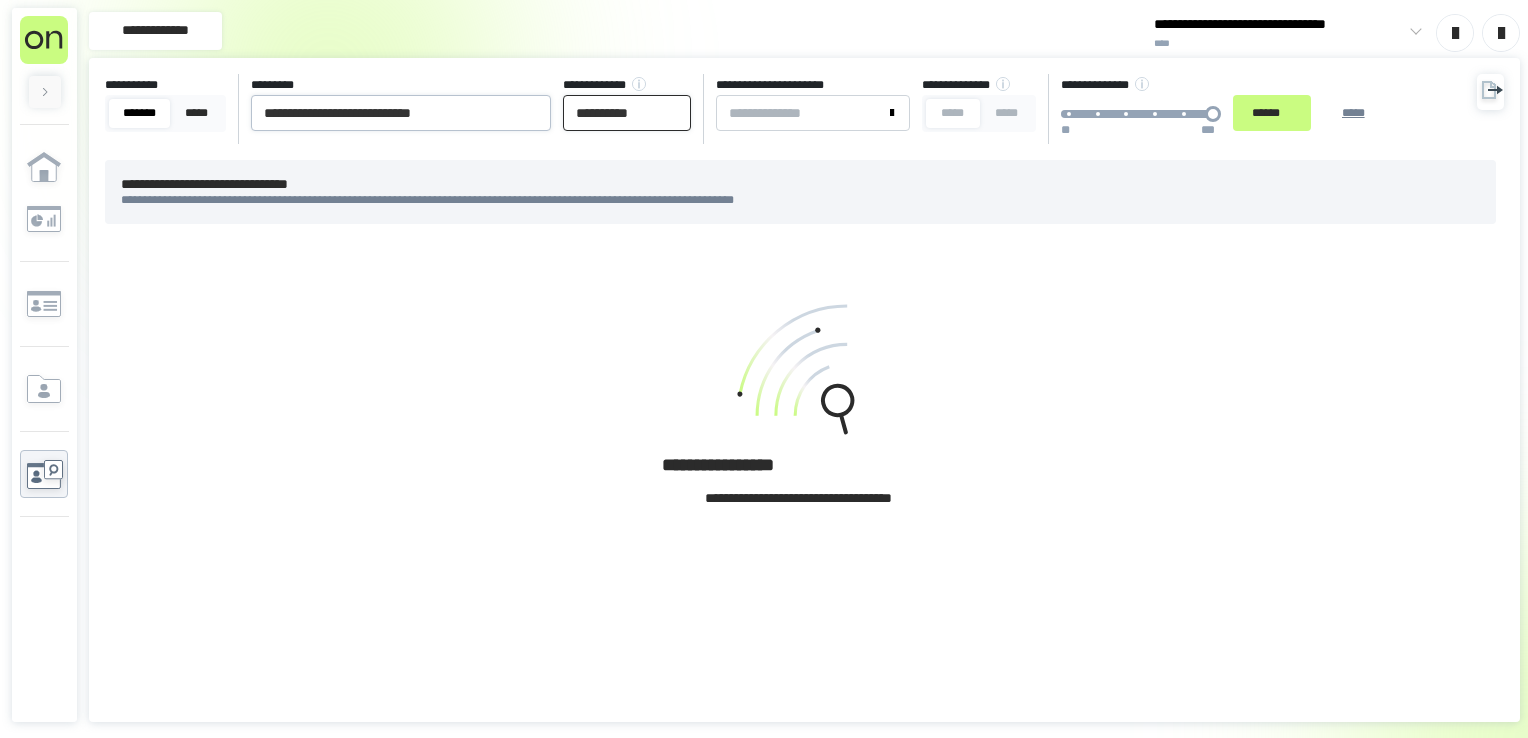 type on "**********" 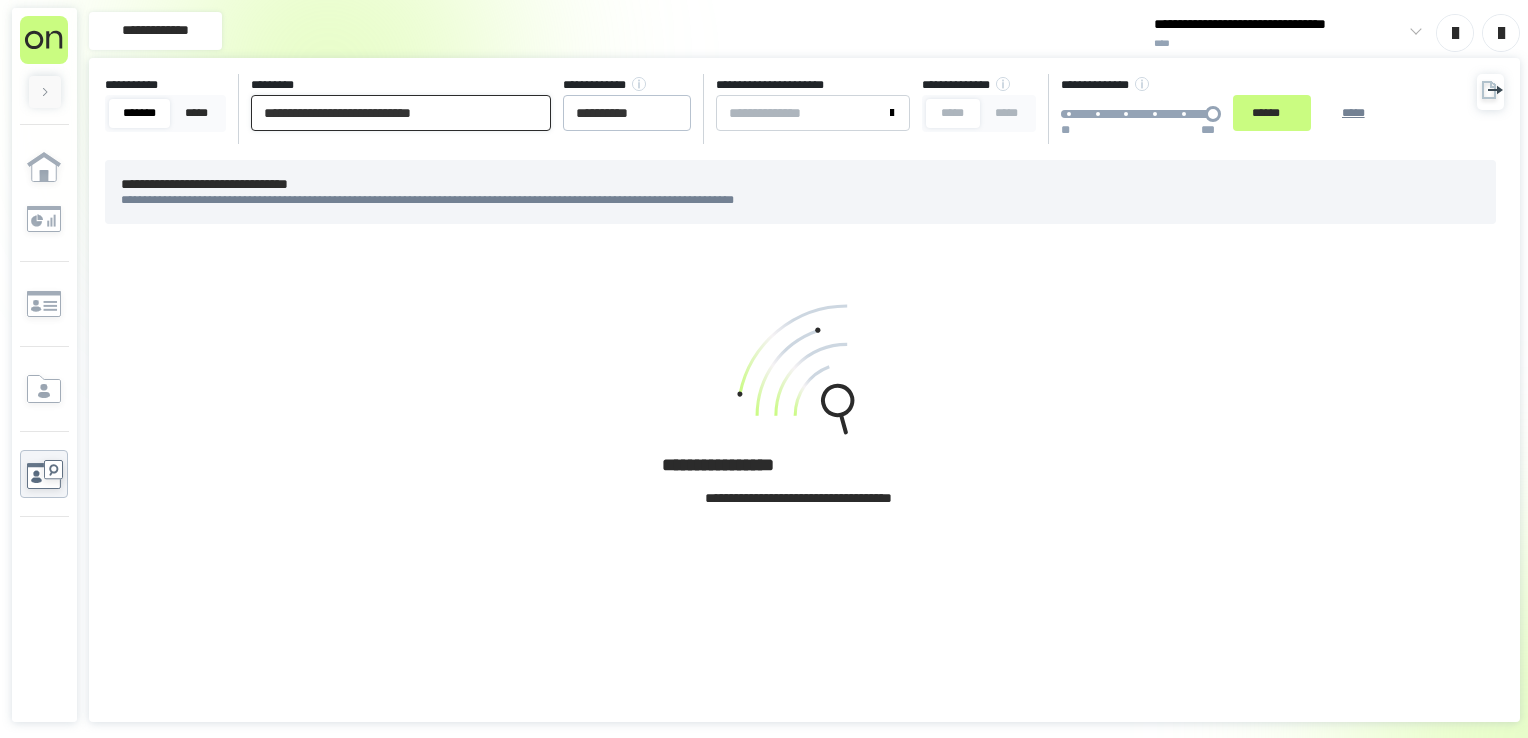 drag, startPoint x: 377, startPoint y: 109, endPoint x: 1030, endPoint y: 34, distance: 657.2929 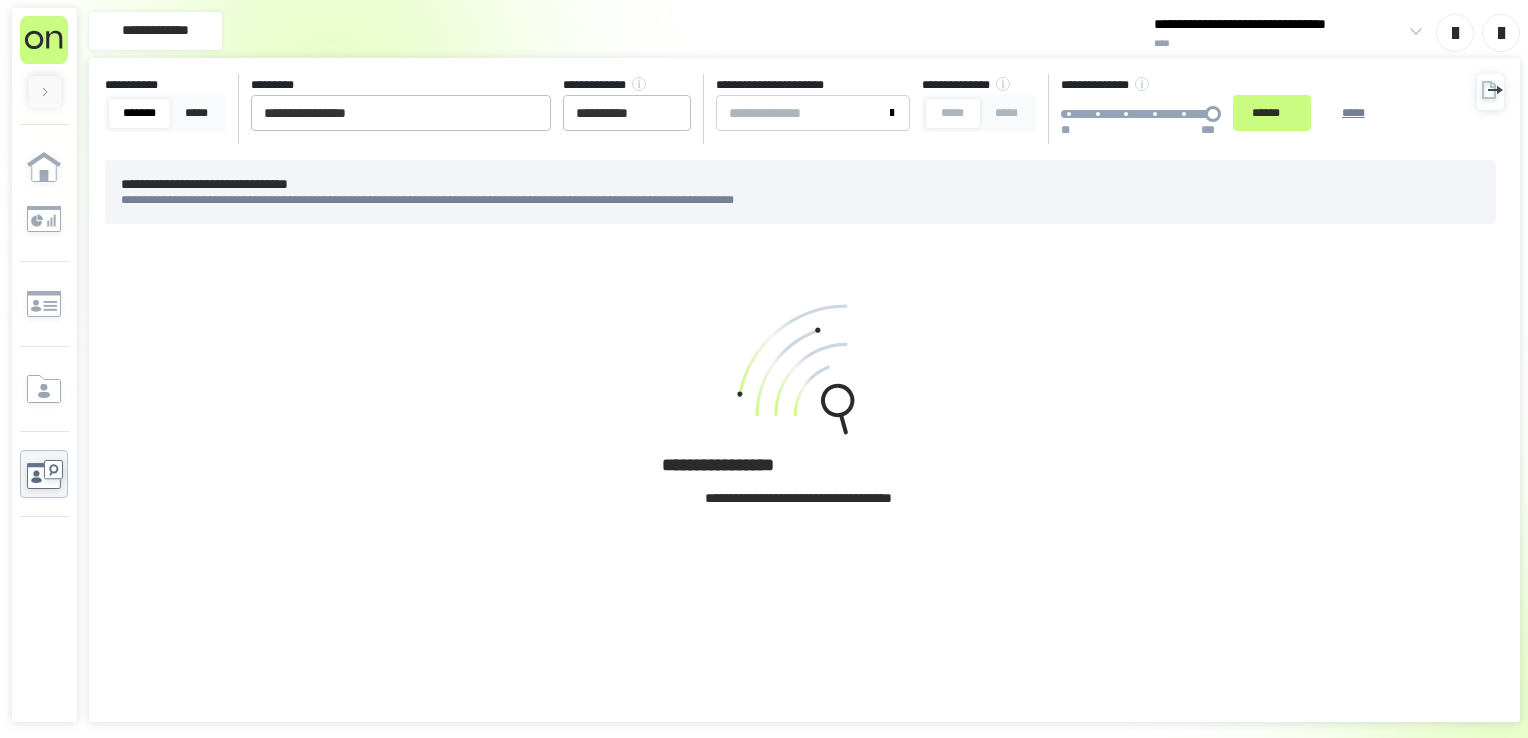 click on "**********" at bounding box center (752, 109) 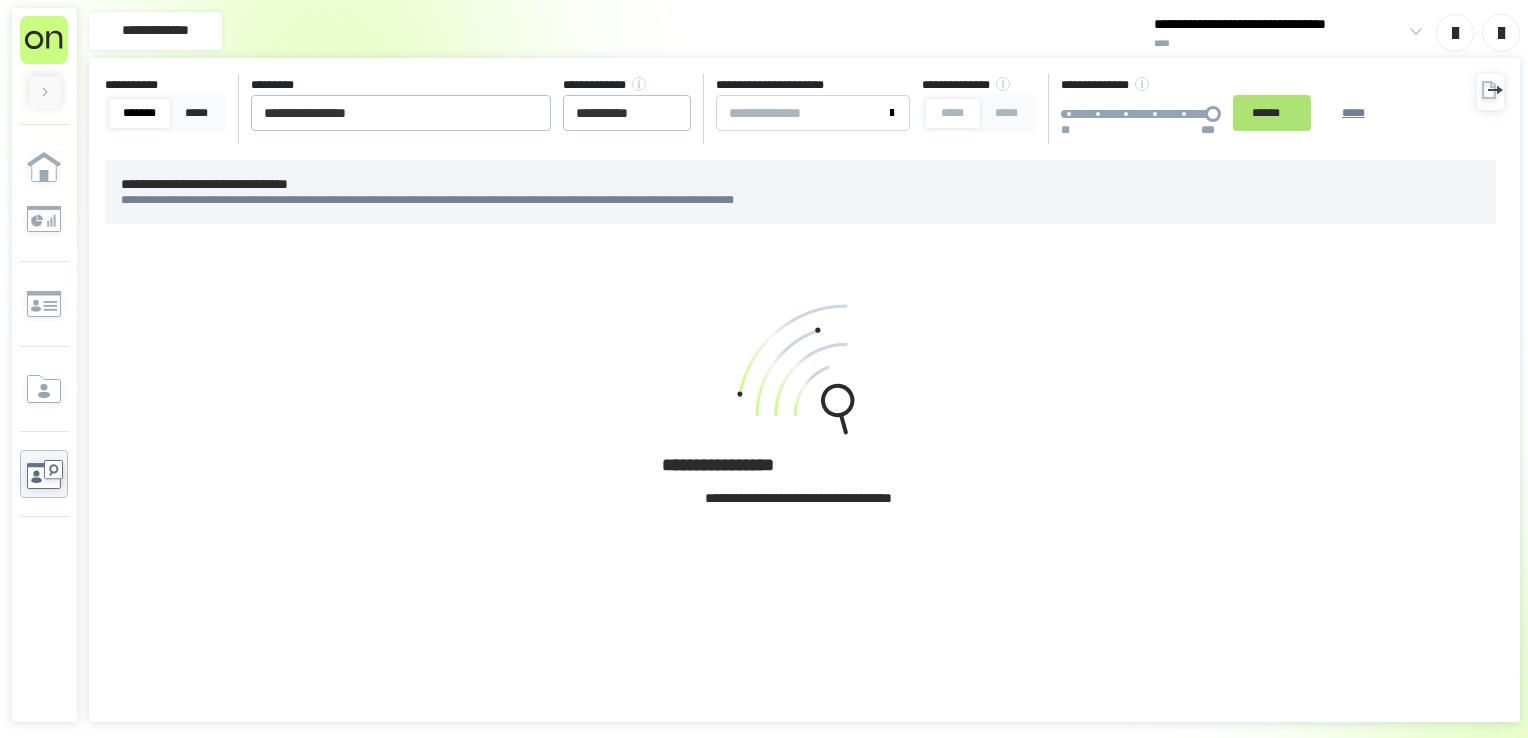 click on "******" at bounding box center (1272, 113) 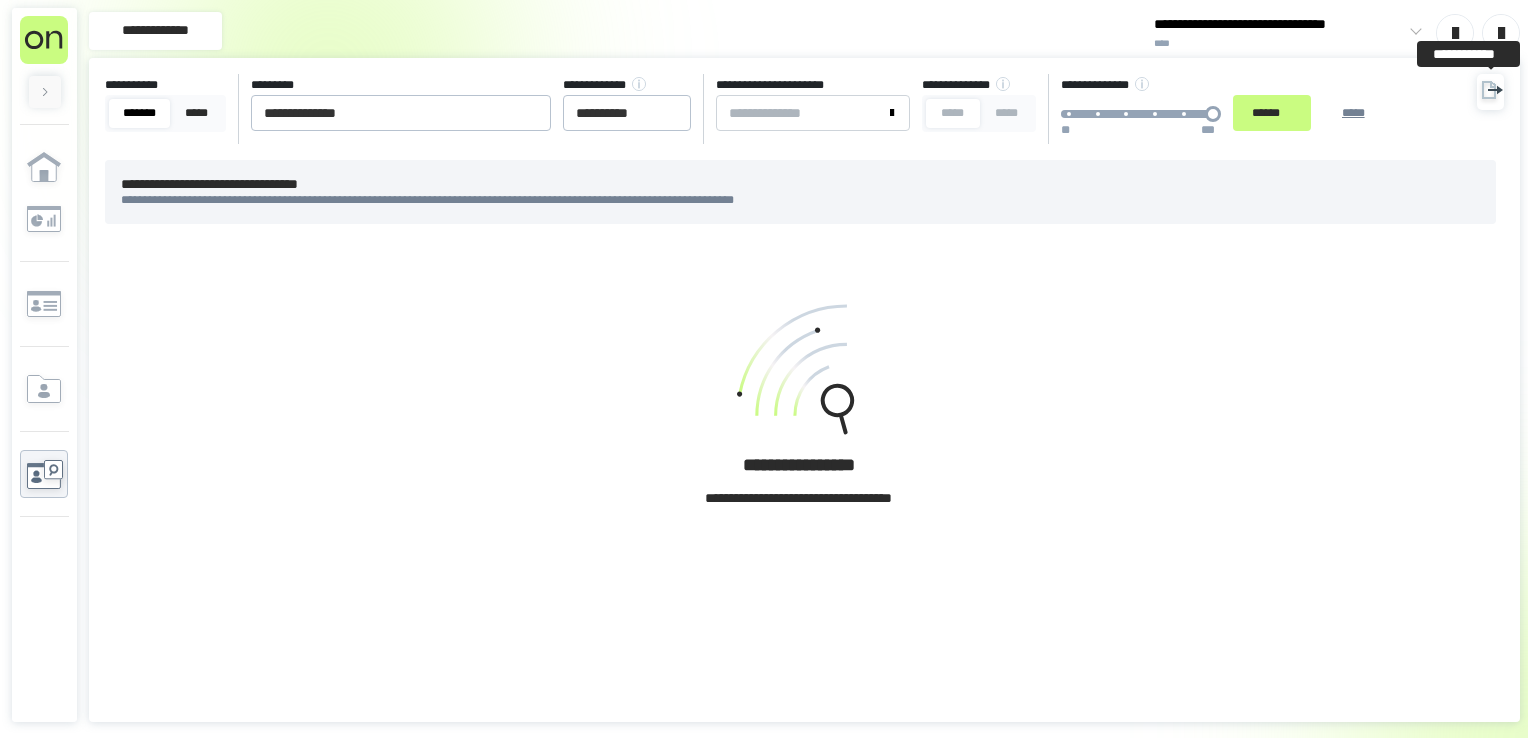 click 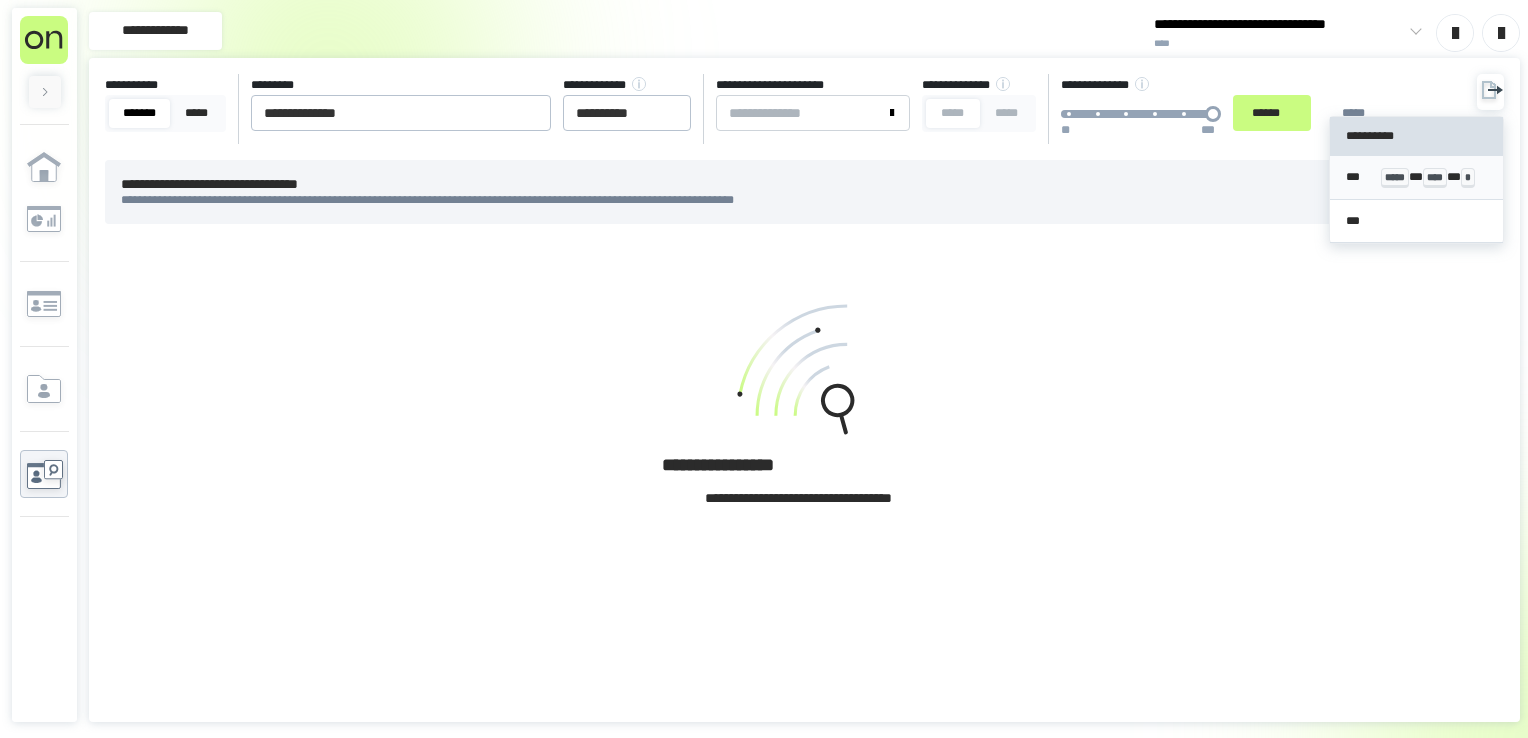 click on "****" at bounding box center [1435, 178] 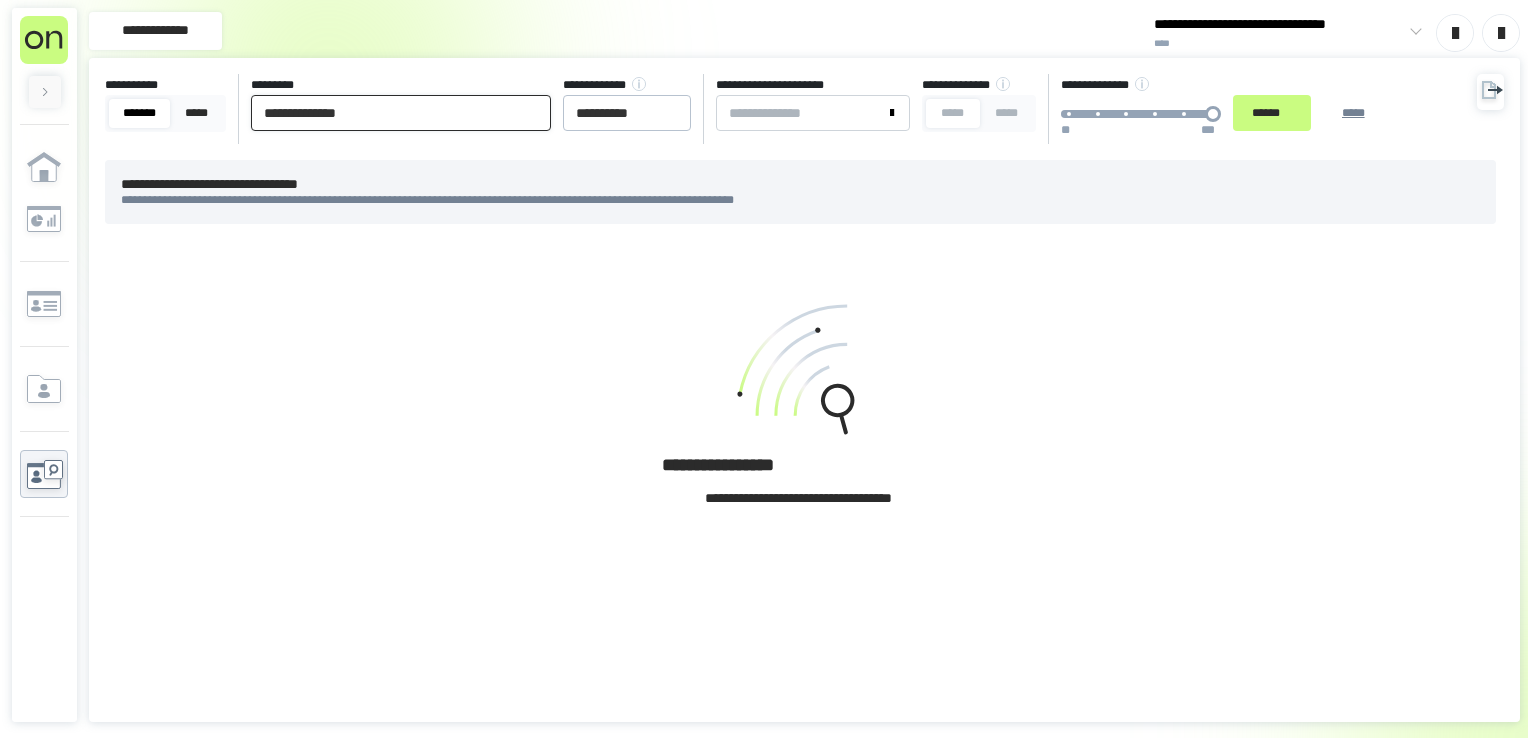 click on "**********" at bounding box center [764, 369] 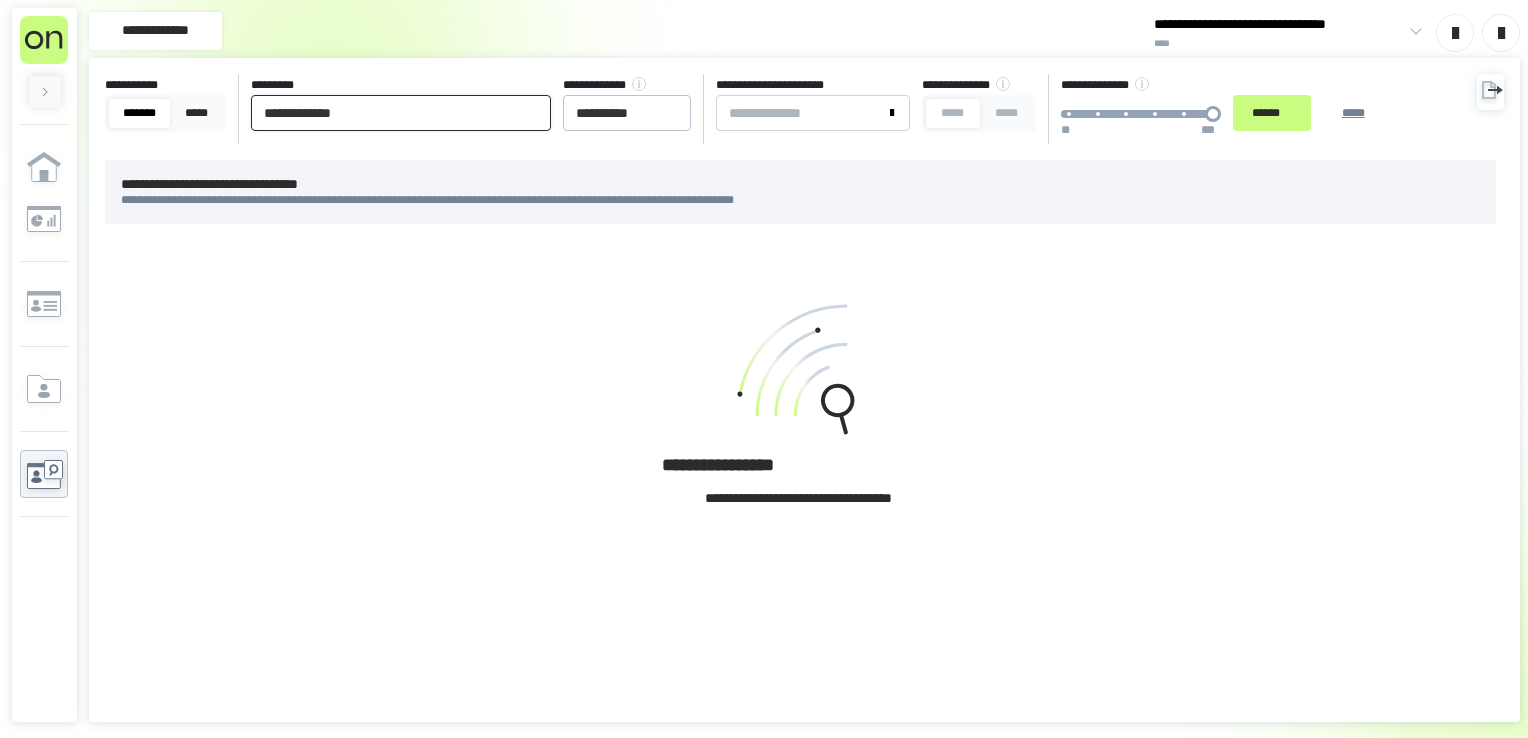click on "**********" at bounding box center [401, 113] 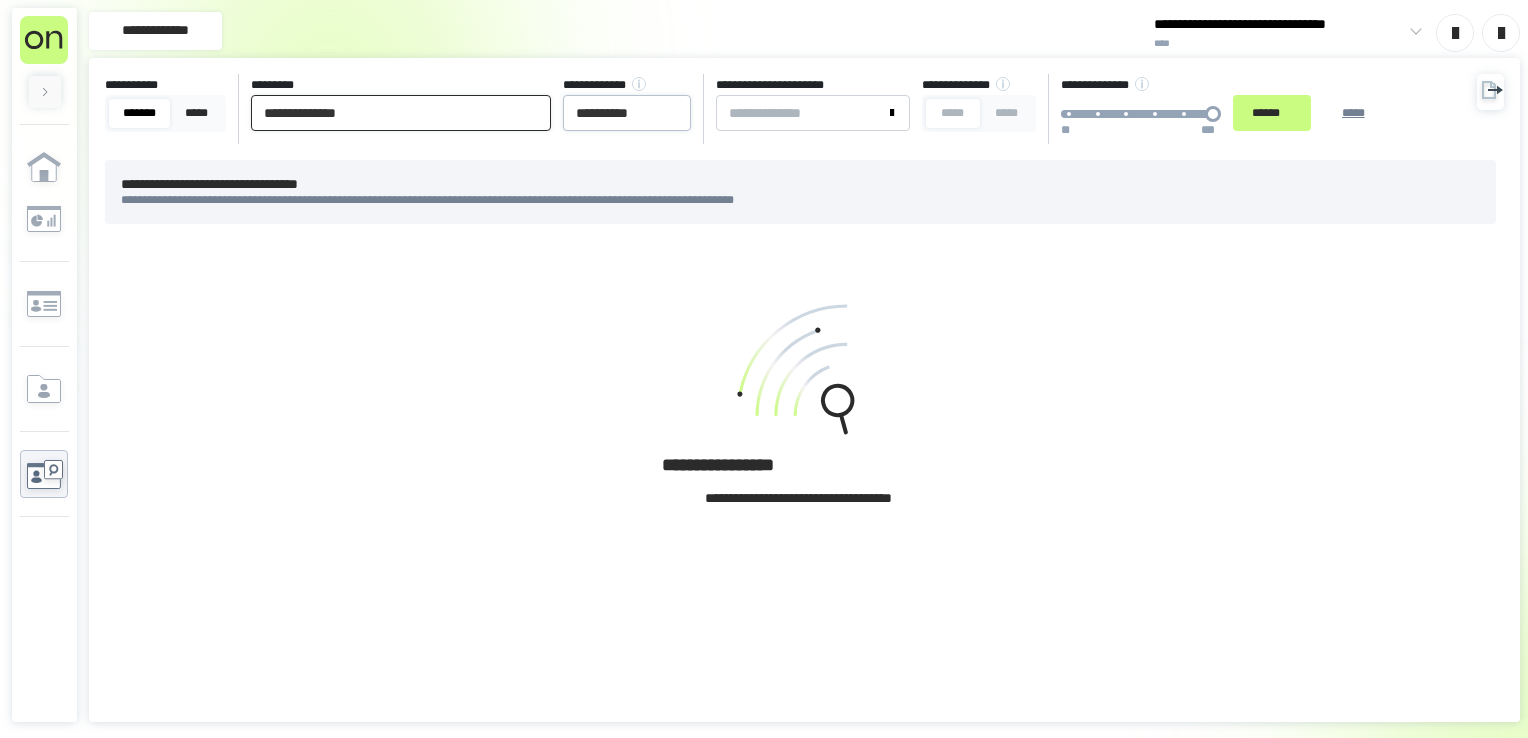 paste on "**********" 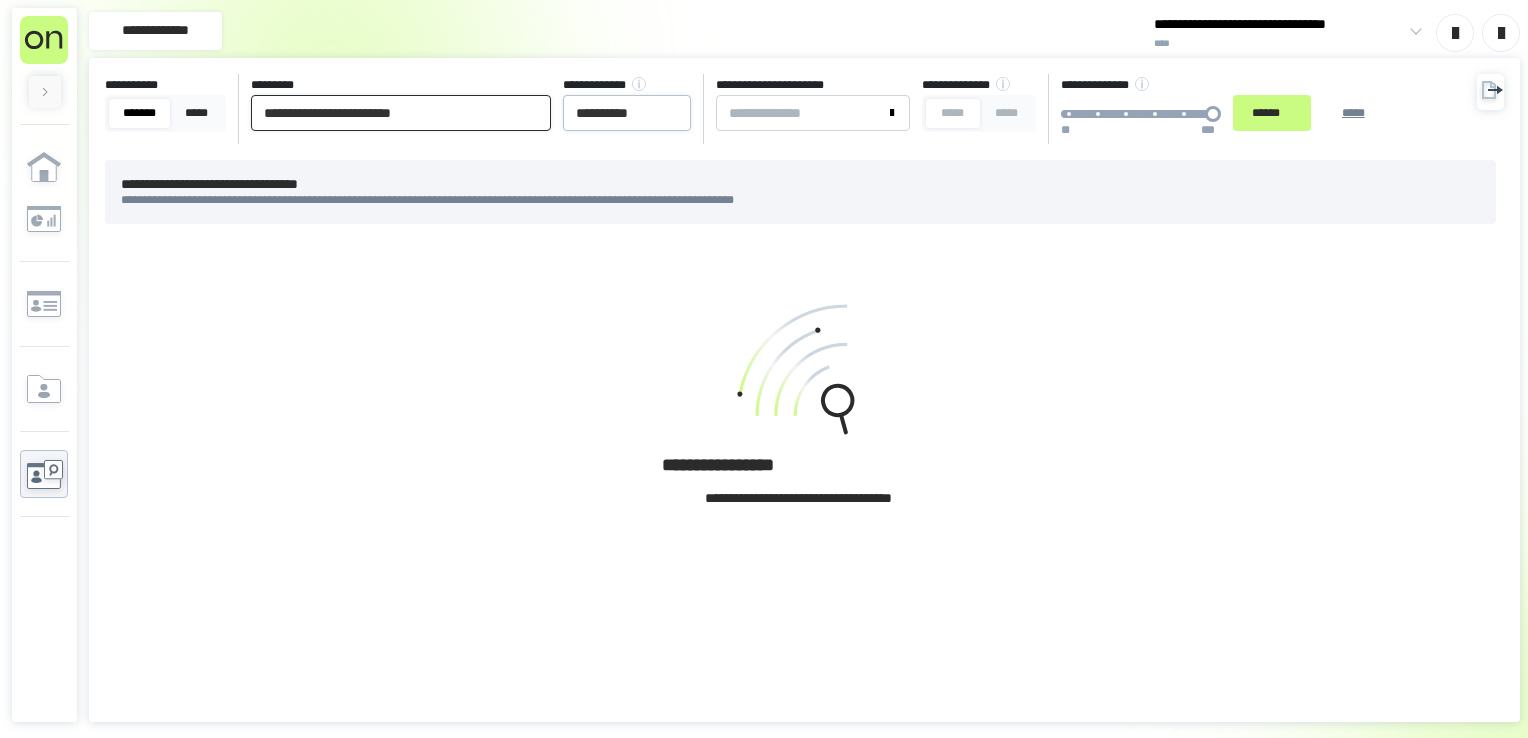 type on "**********" 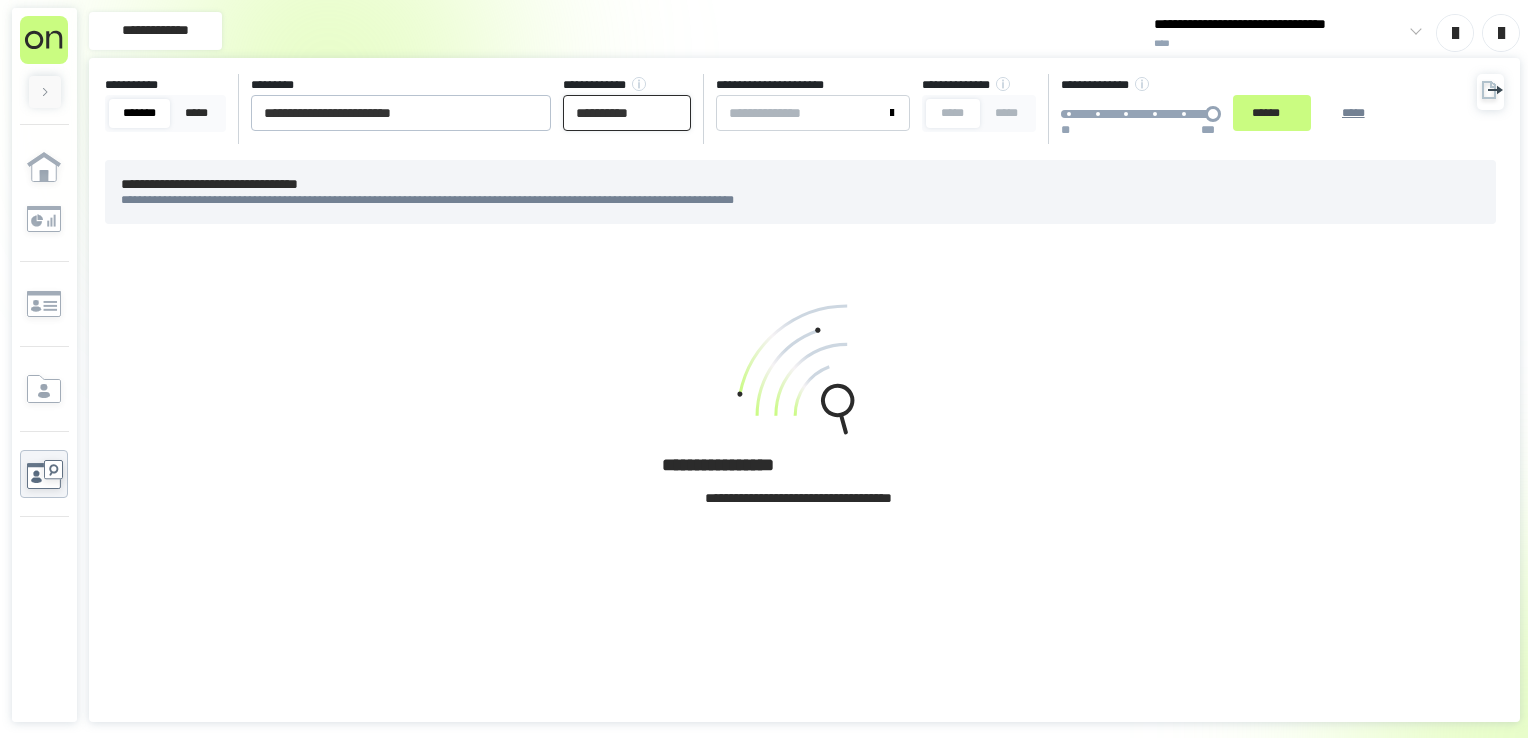 click on "**********" at bounding box center (627, 113) 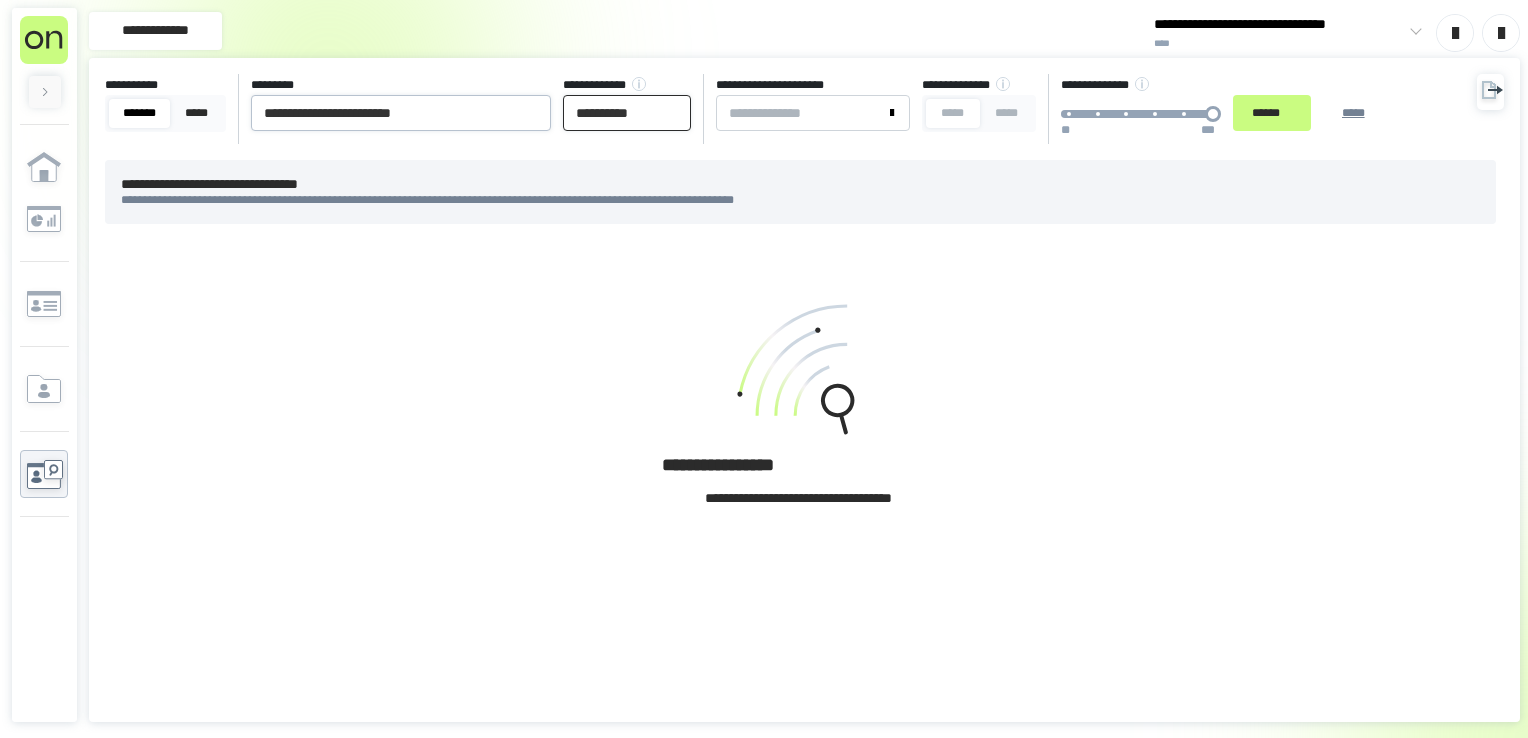 type on "**********" 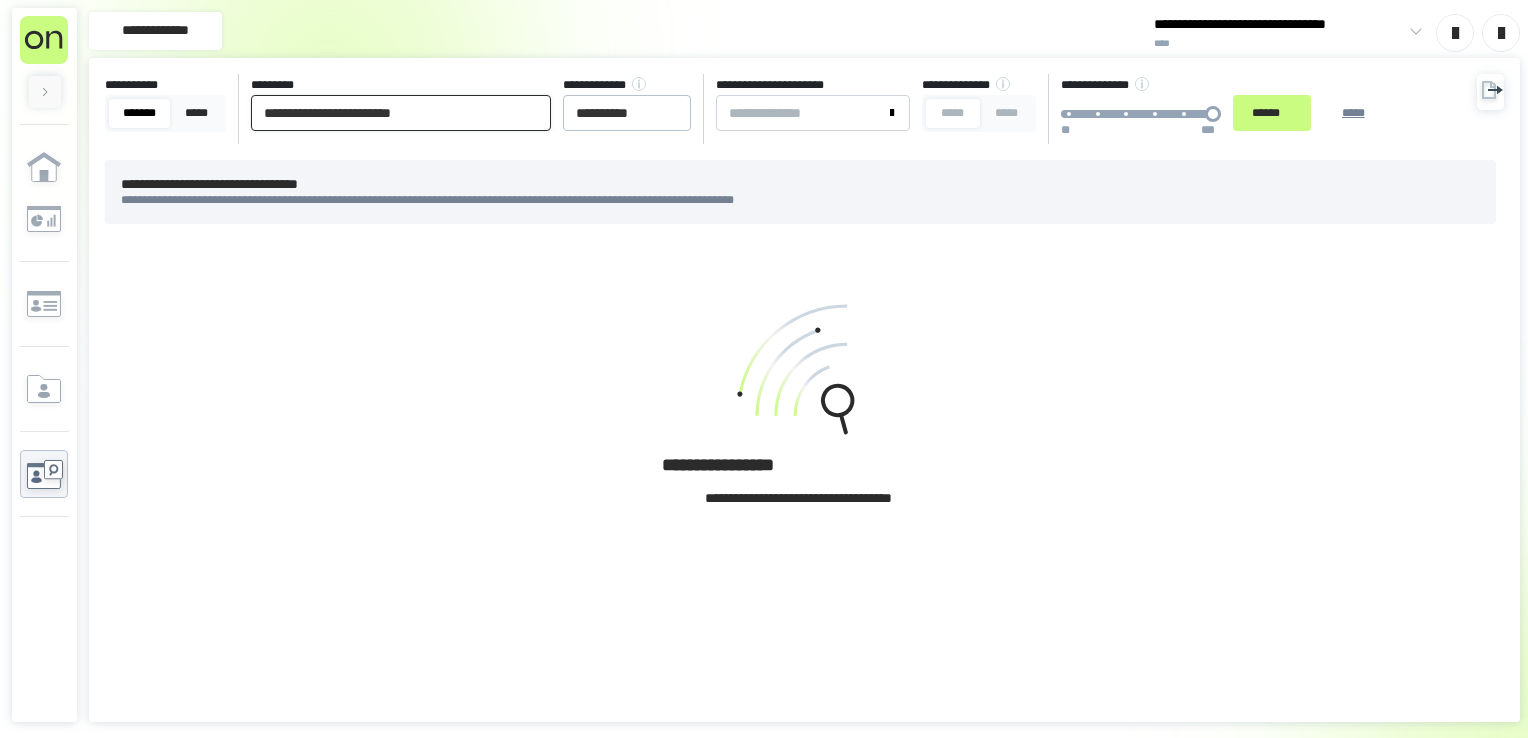 drag, startPoint x: 492, startPoint y: 112, endPoint x: 383, endPoint y: 126, distance: 109.89541 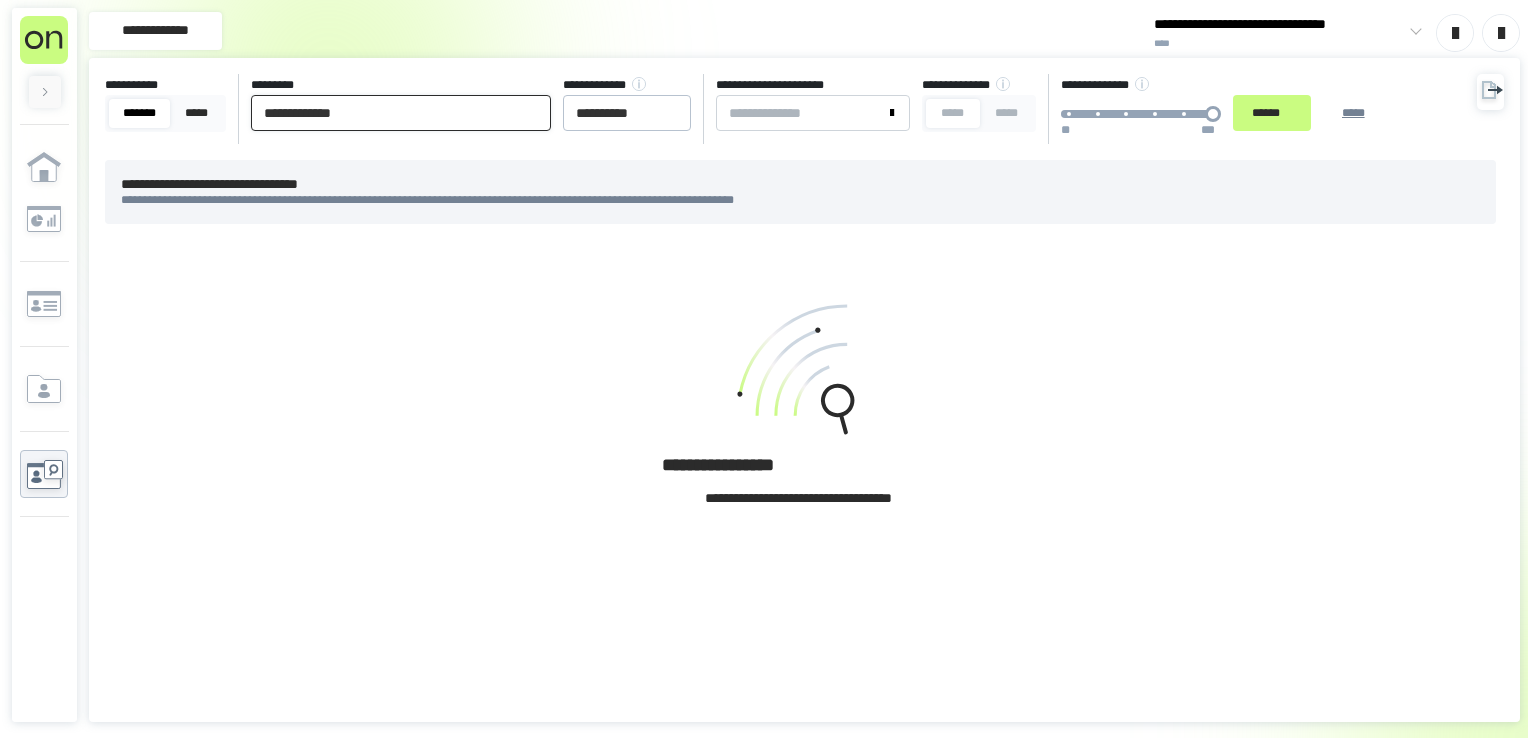 click on "******" at bounding box center (1272, 113) 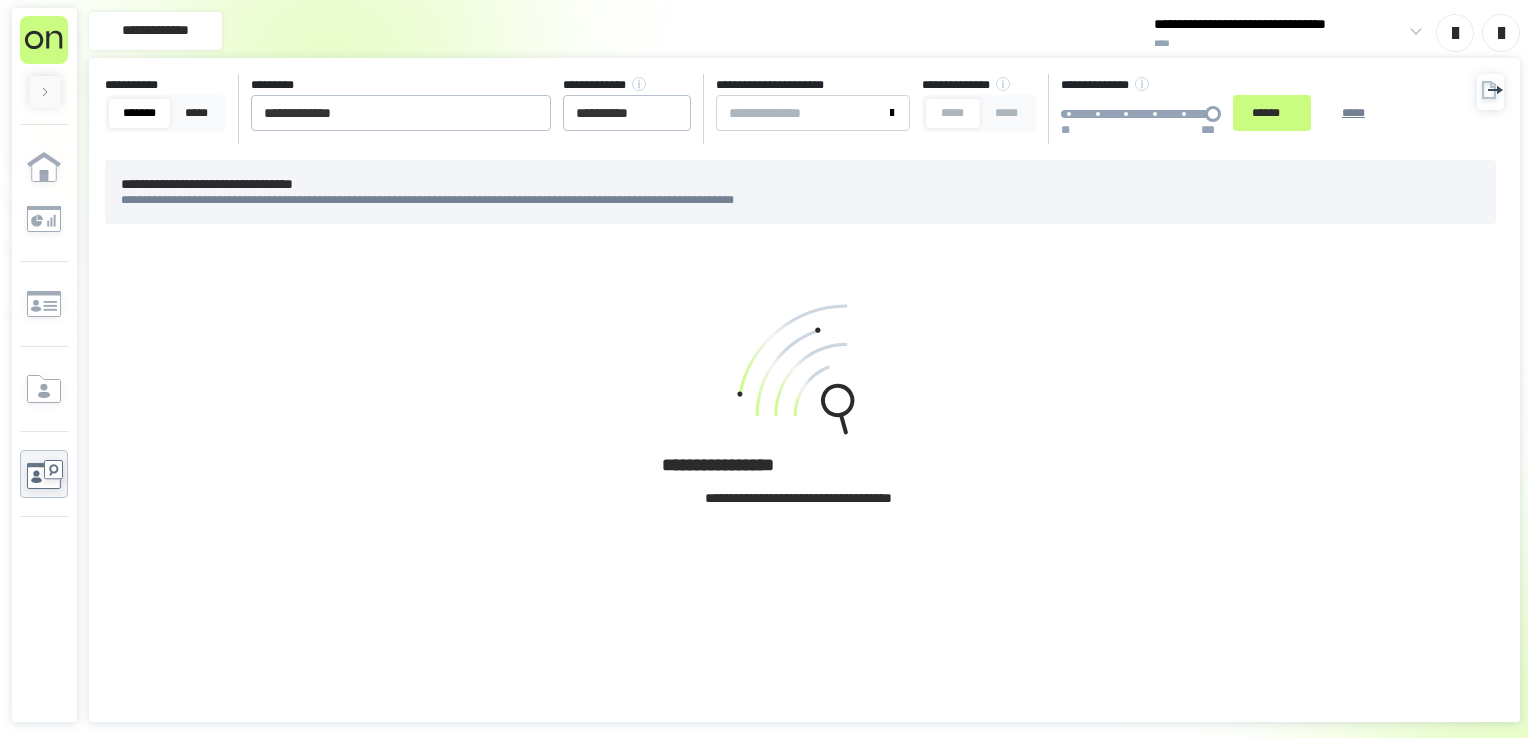 drag, startPoint x: 1519, startPoint y: 92, endPoint x: 1492, endPoint y: 87, distance: 27.45906 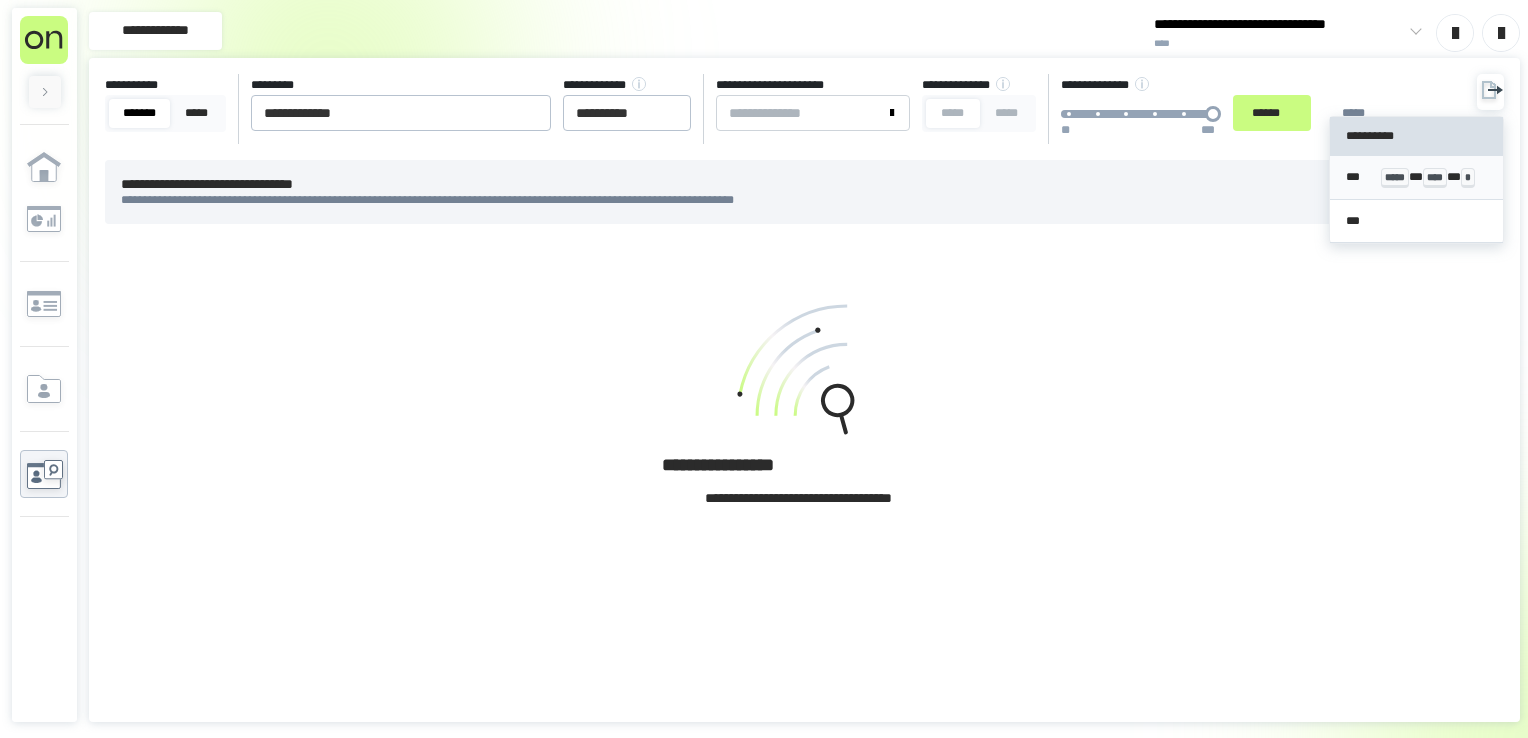 click on "*** ***** * **** *   *" at bounding box center (1417, 178) 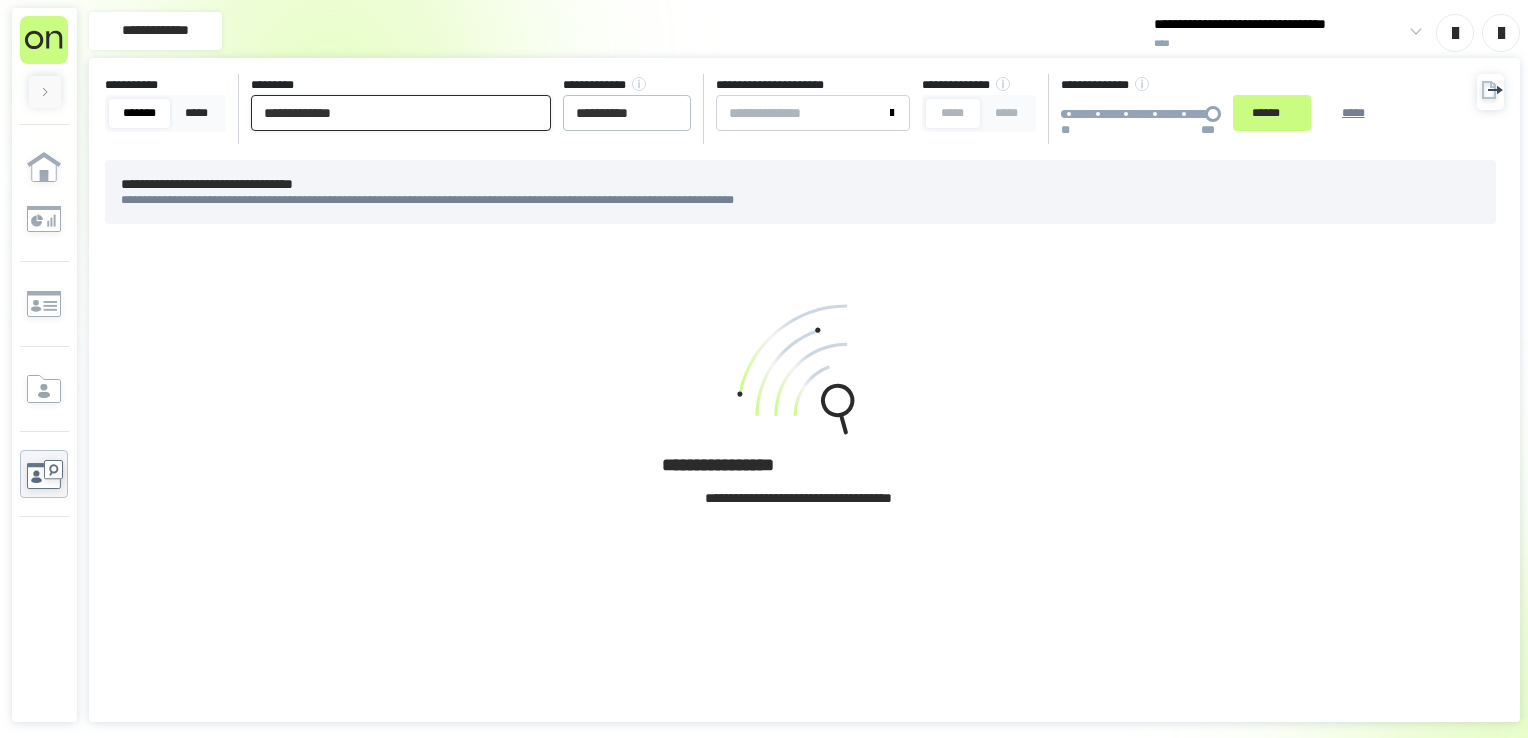 drag, startPoint x: 238, startPoint y: 128, endPoint x: -4, endPoint y: 154, distance: 243.39268 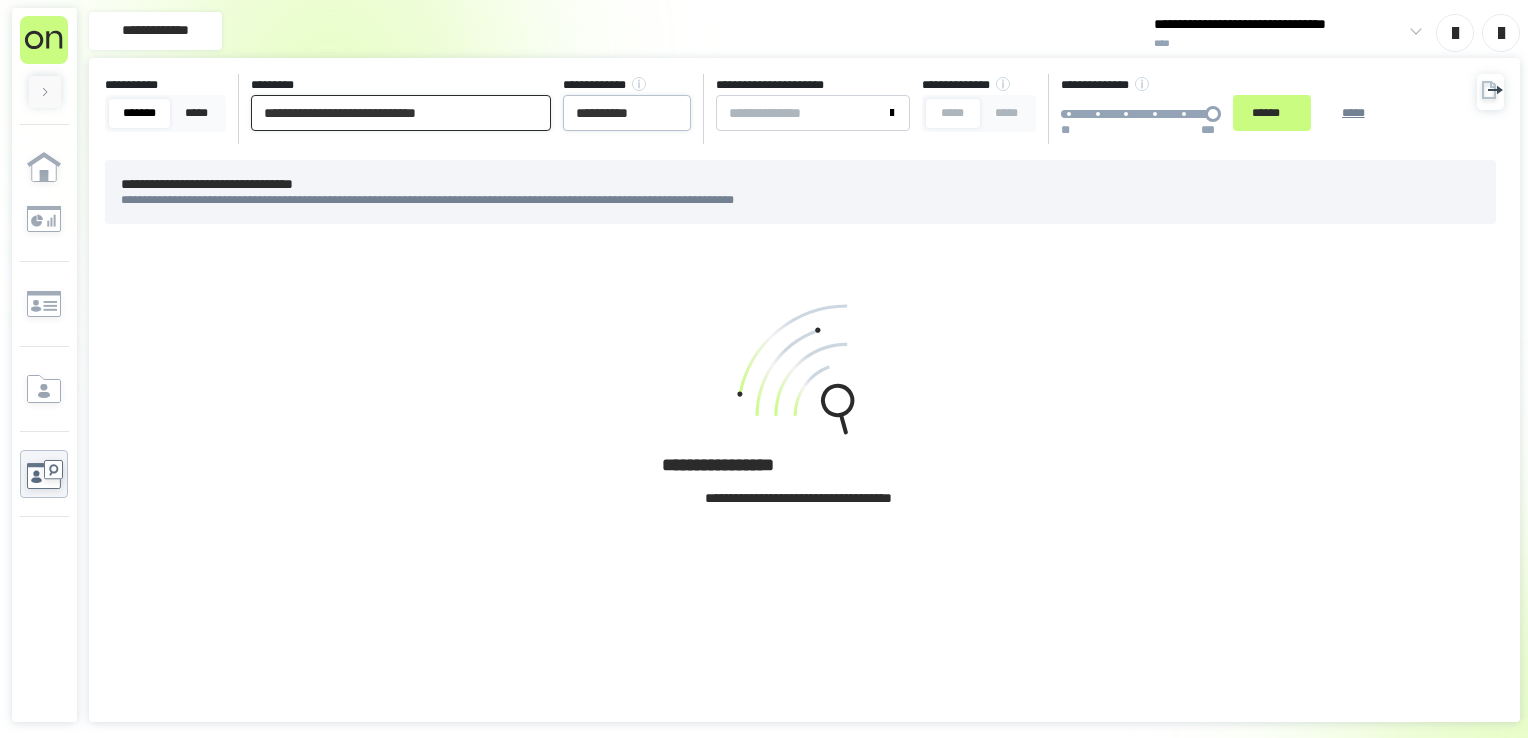 type on "**********" 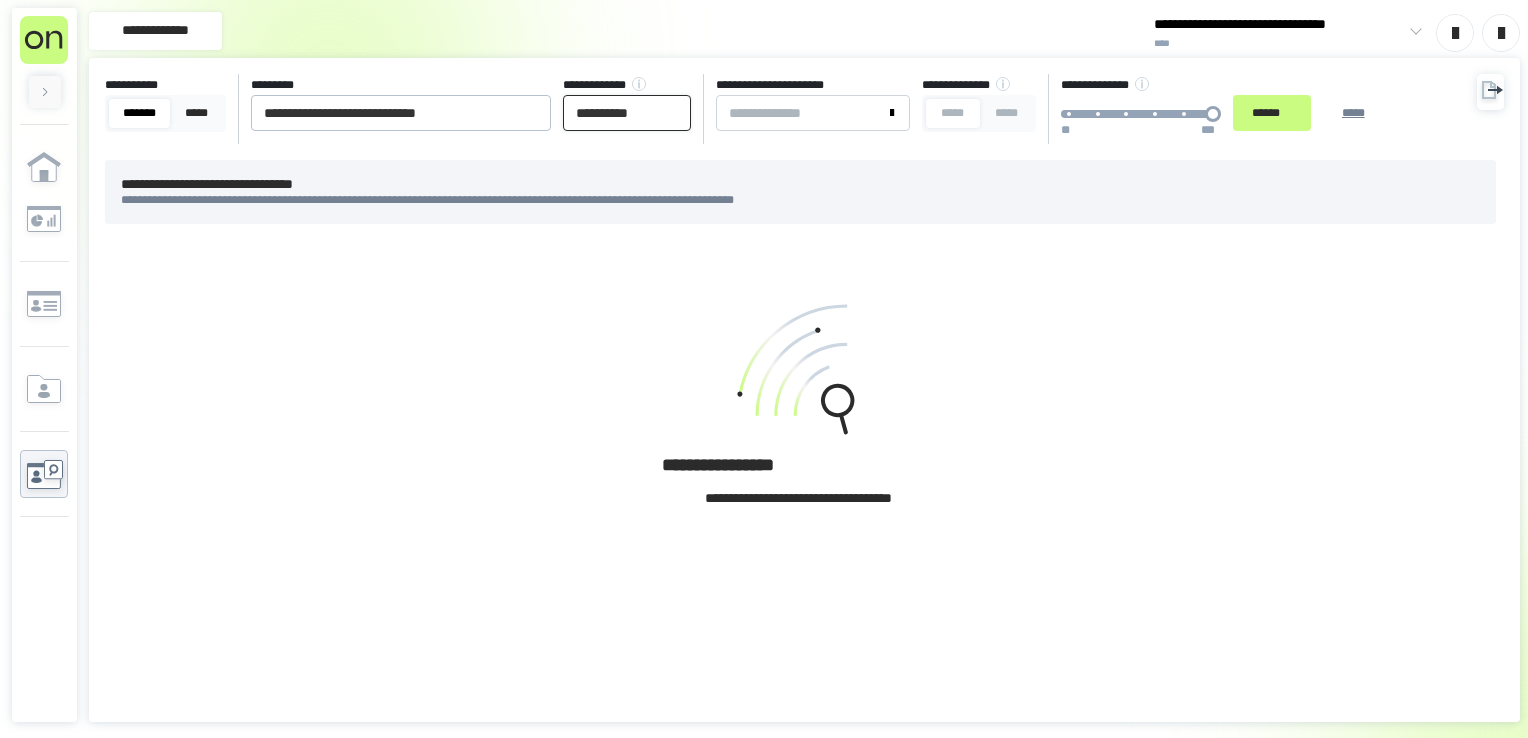 click on "**********" at bounding box center (627, 113) 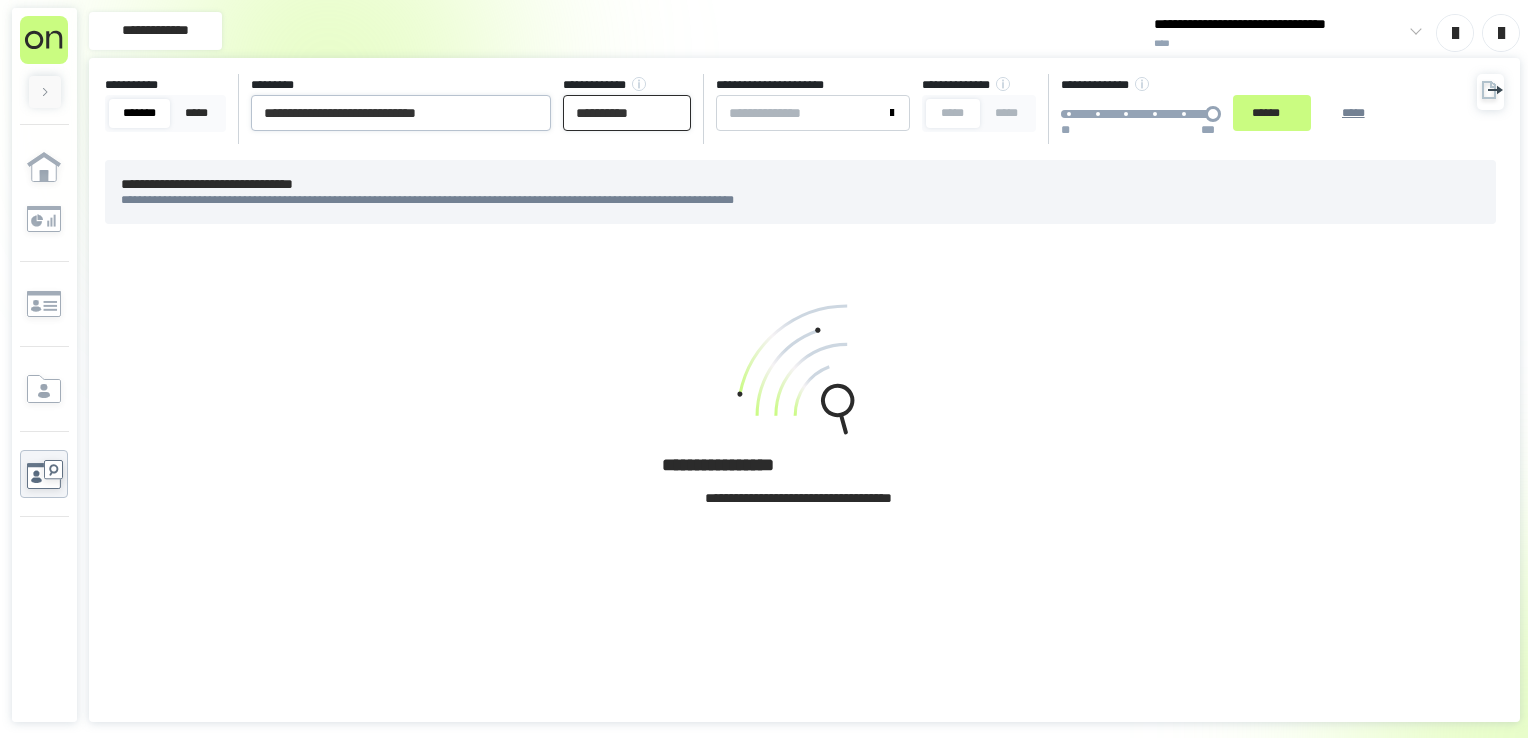type on "**********" 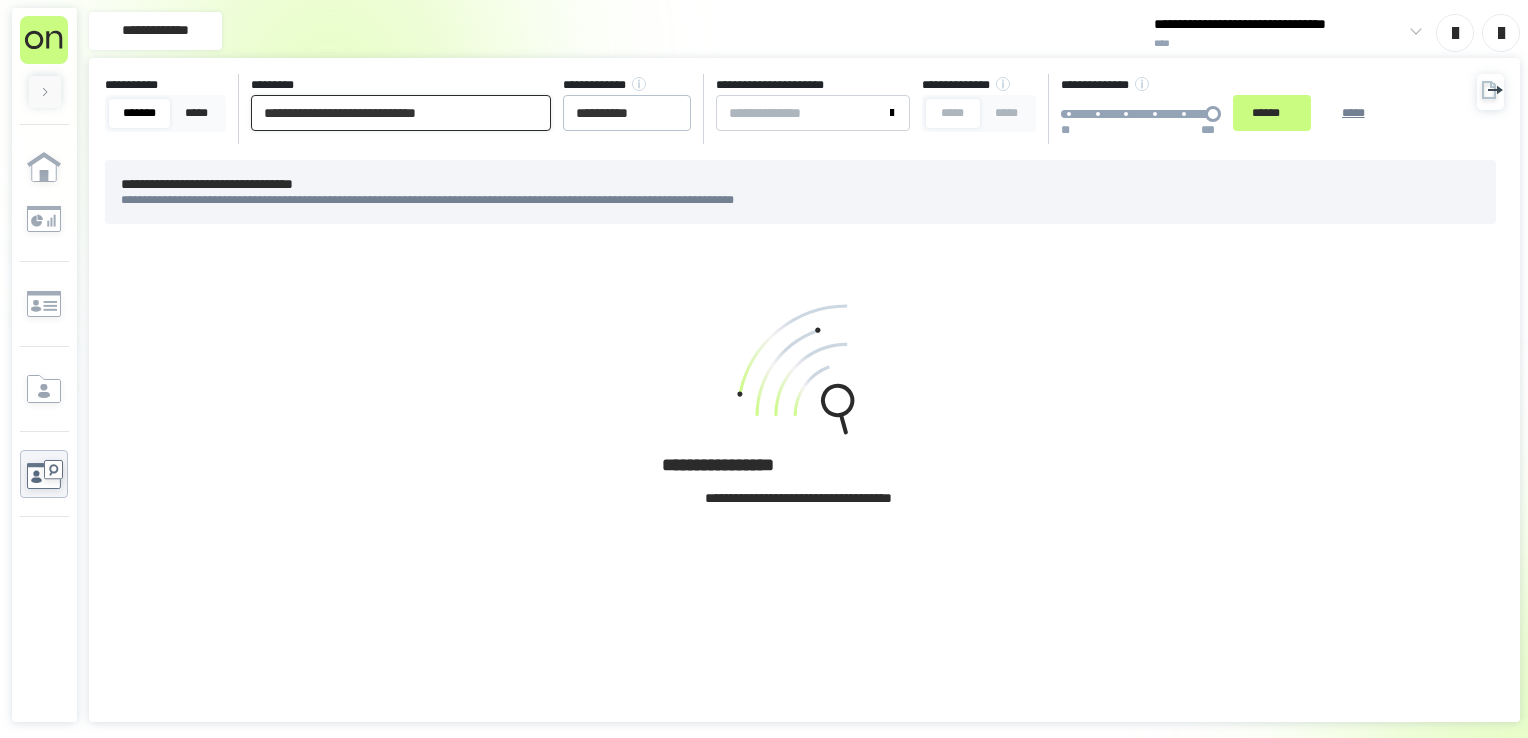 drag, startPoint x: 390, startPoint y: 111, endPoint x: 633, endPoint y: 92, distance: 243.74167 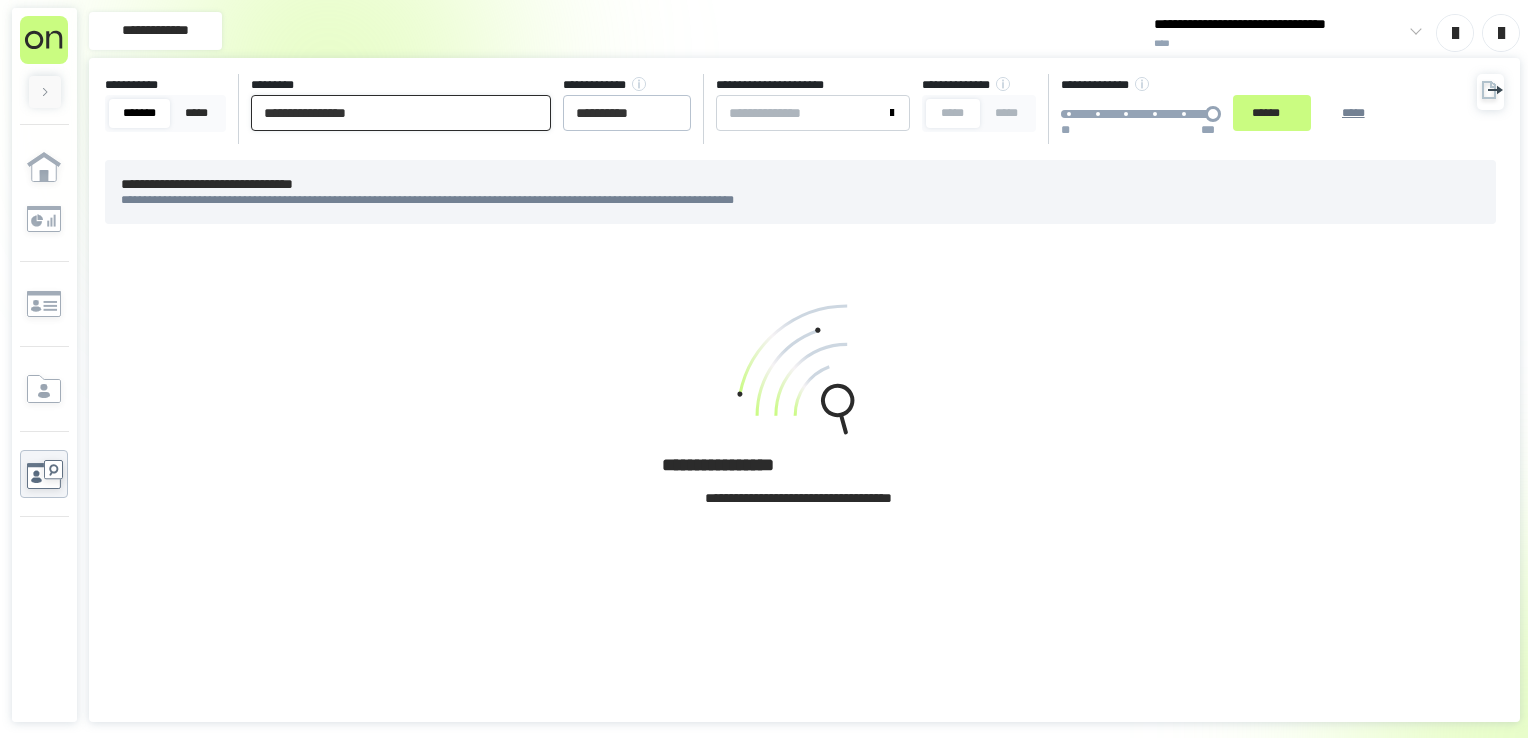click on "******" at bounding box center [1272, 113] 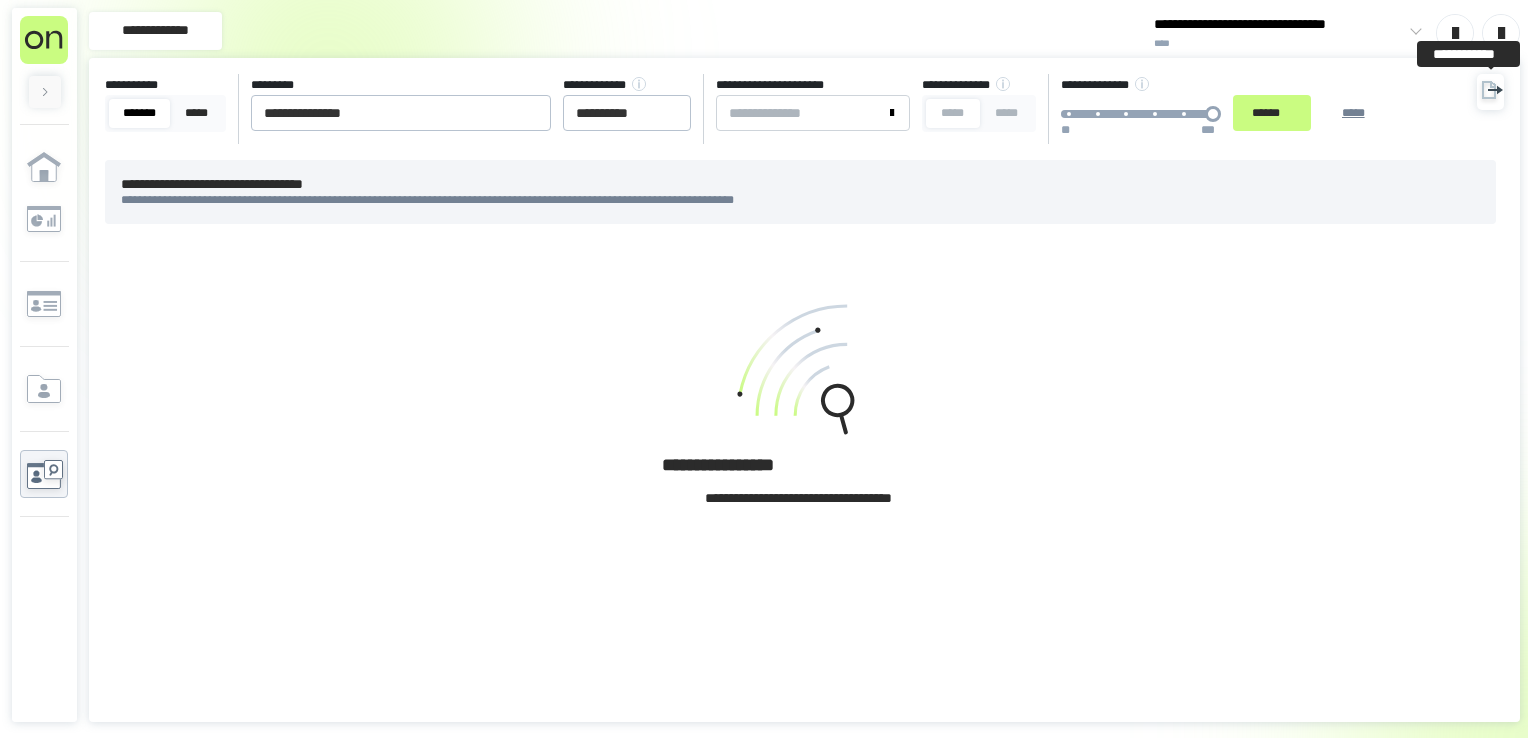 click 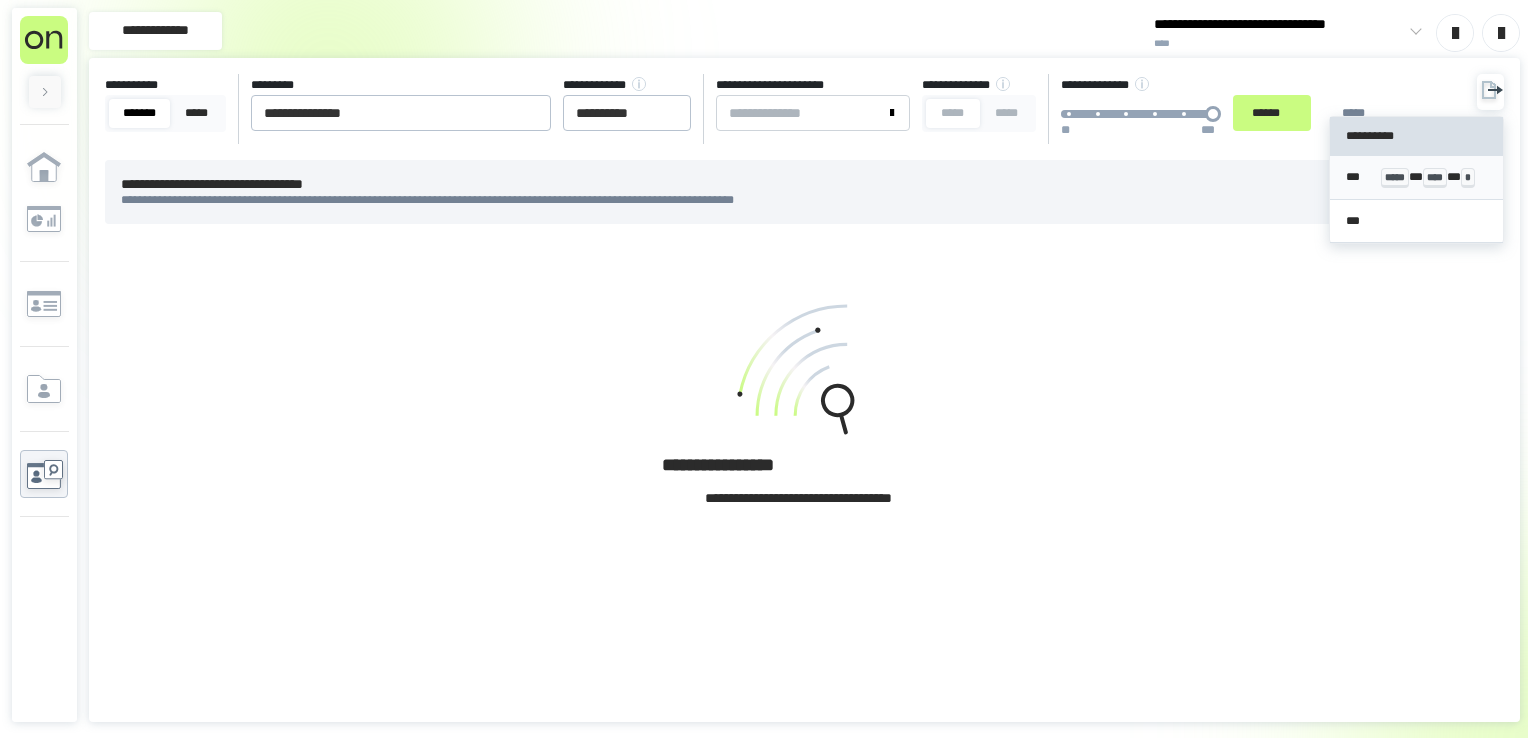 click on "****" at bounding box center (1435, 178) 